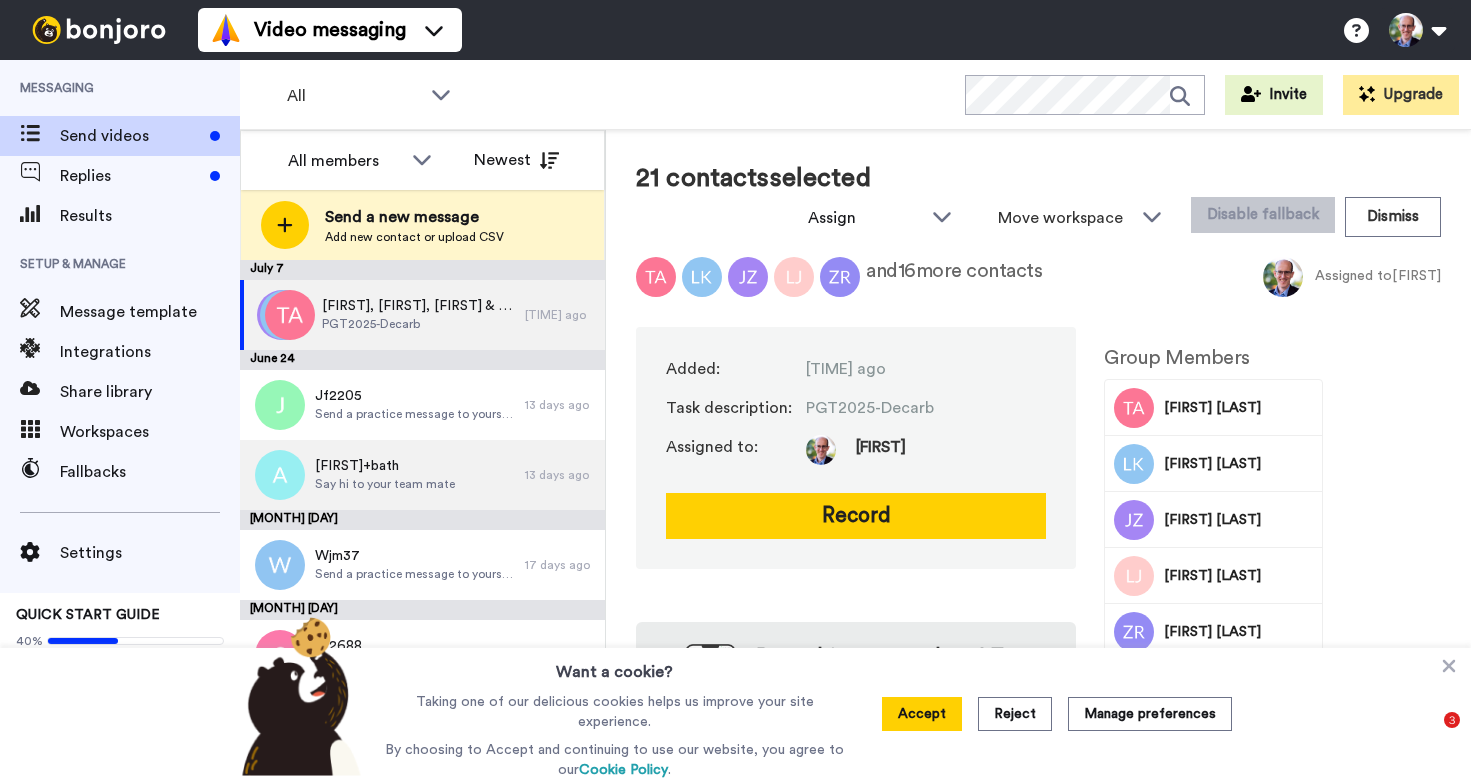 scroll, scrollTop: 0, scrollLeft: 0, axis: both 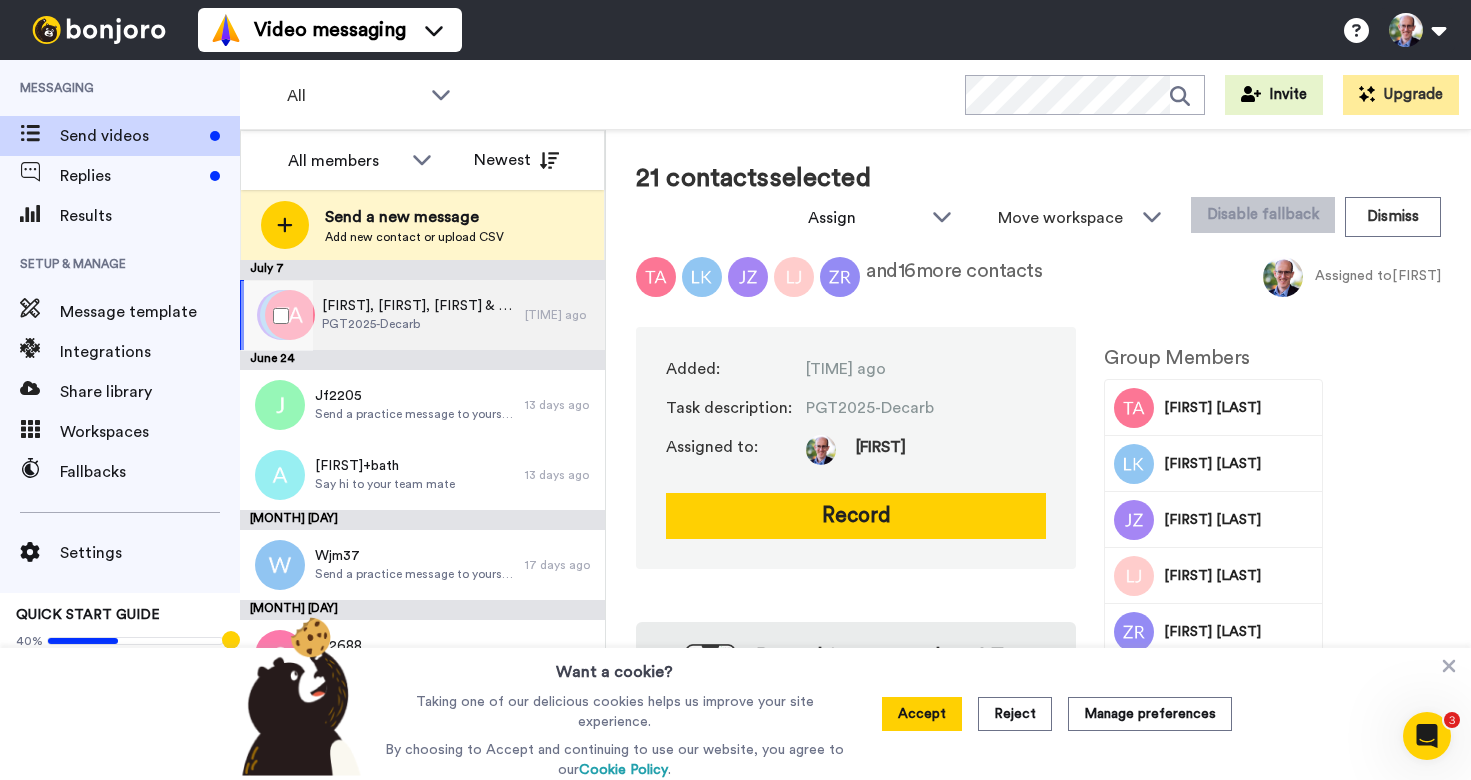click on "TALAL, LIBBY, JIE & 18 others PGT2025-Decarb" at bounding box center [382, 315] 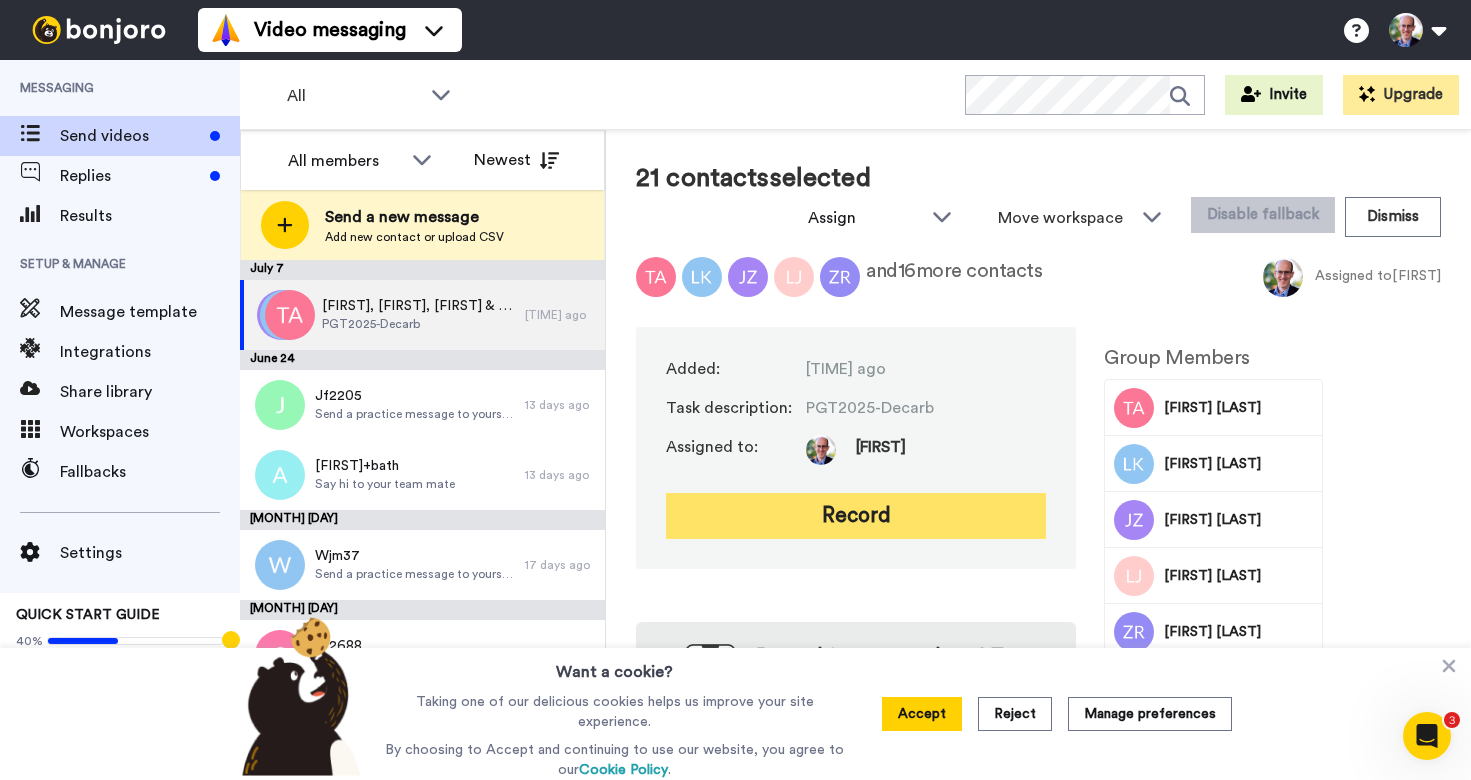 click on "Record" at bounding box center [856, 516] 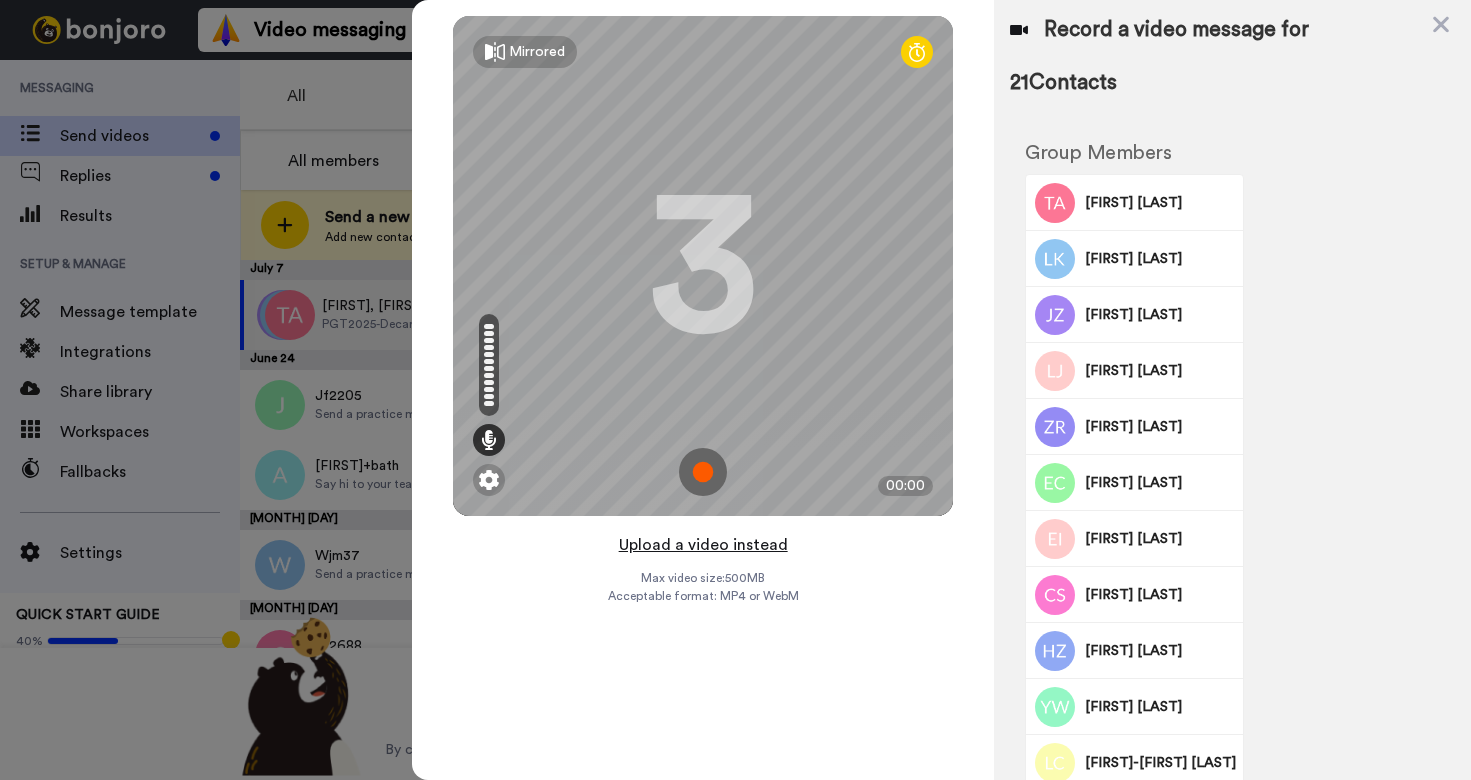 click on "Upload a video instead" at bounding box center (703, 545) 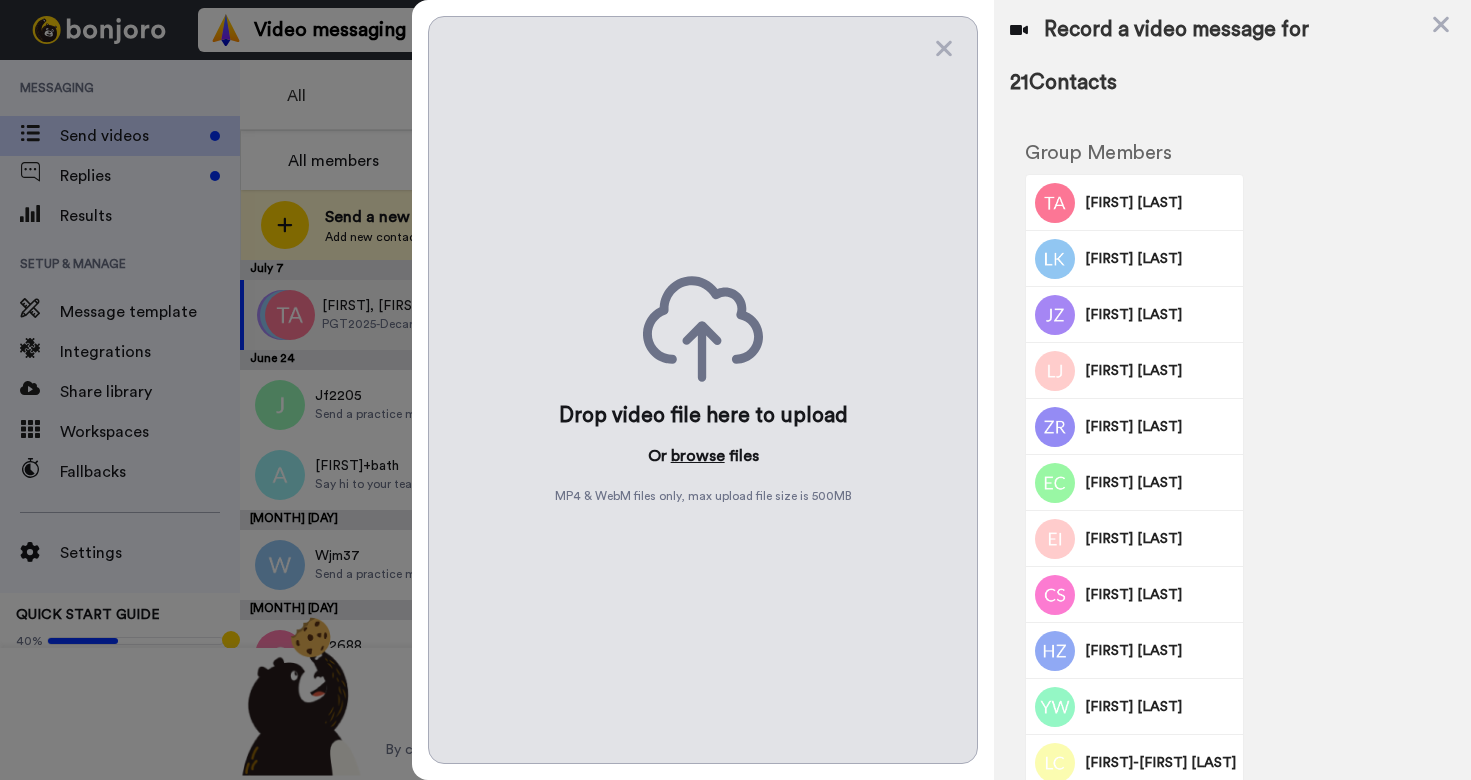 click on "browse" at bounding box center (698, 456) 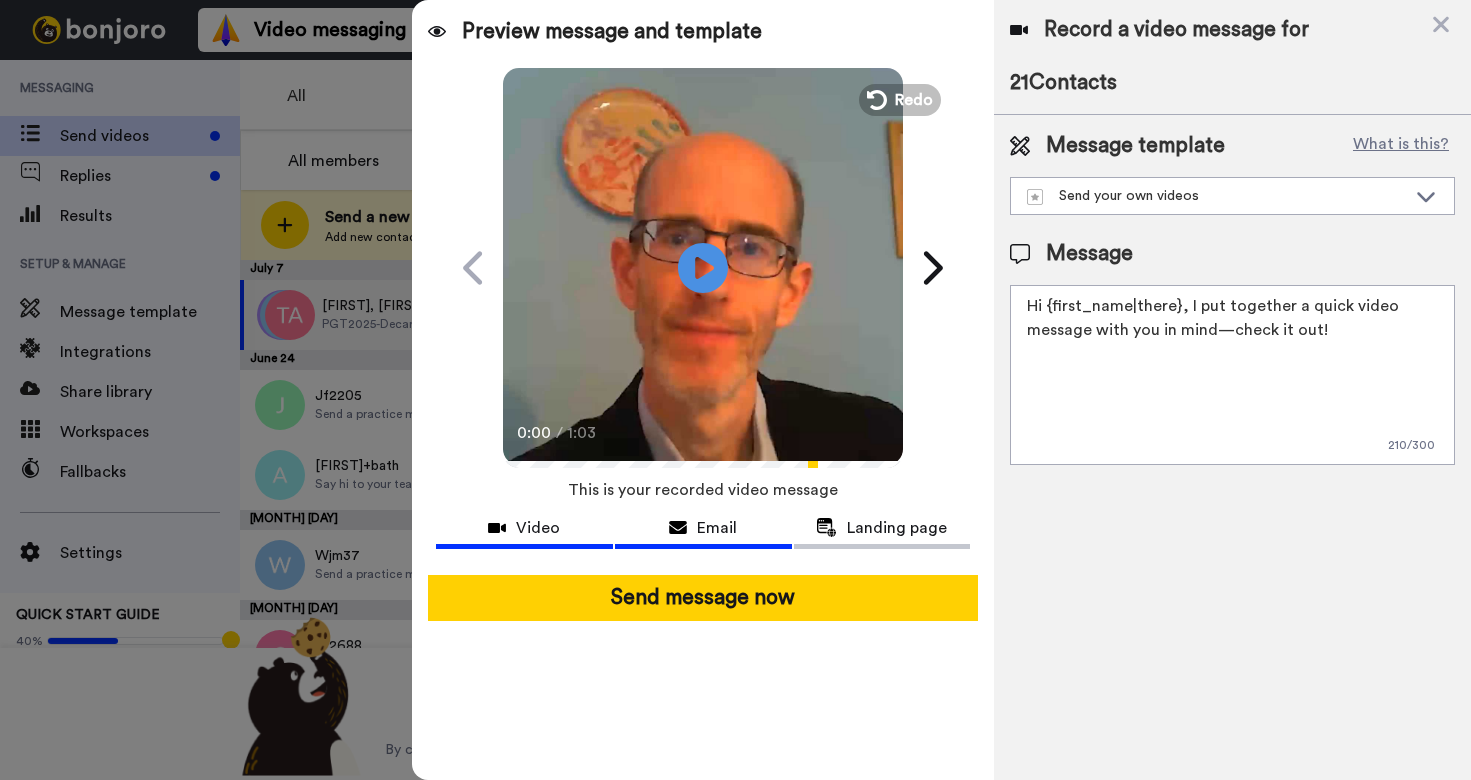 click on "Email" at bounding box center (524, 530) 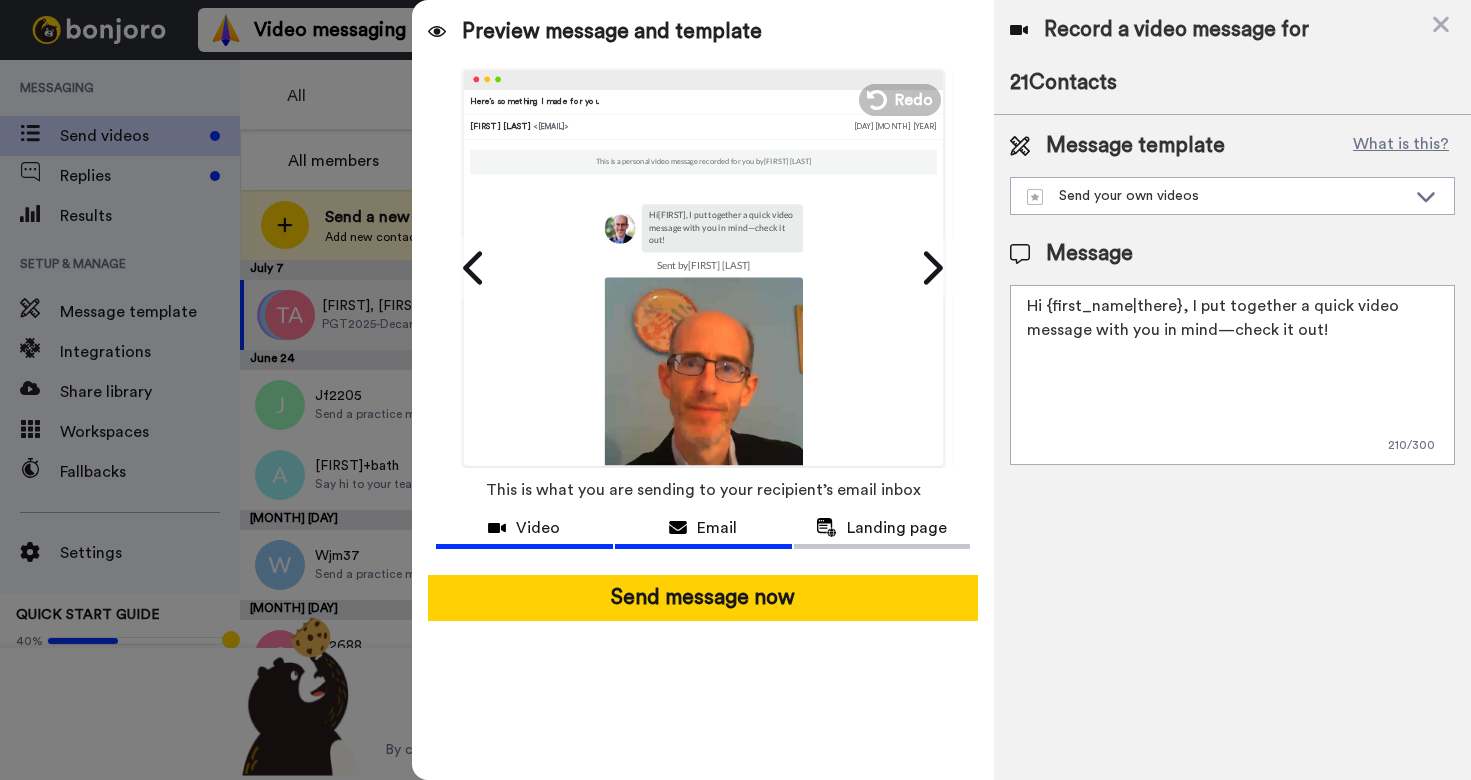 click on "Video" at bounding box center (524, 528) 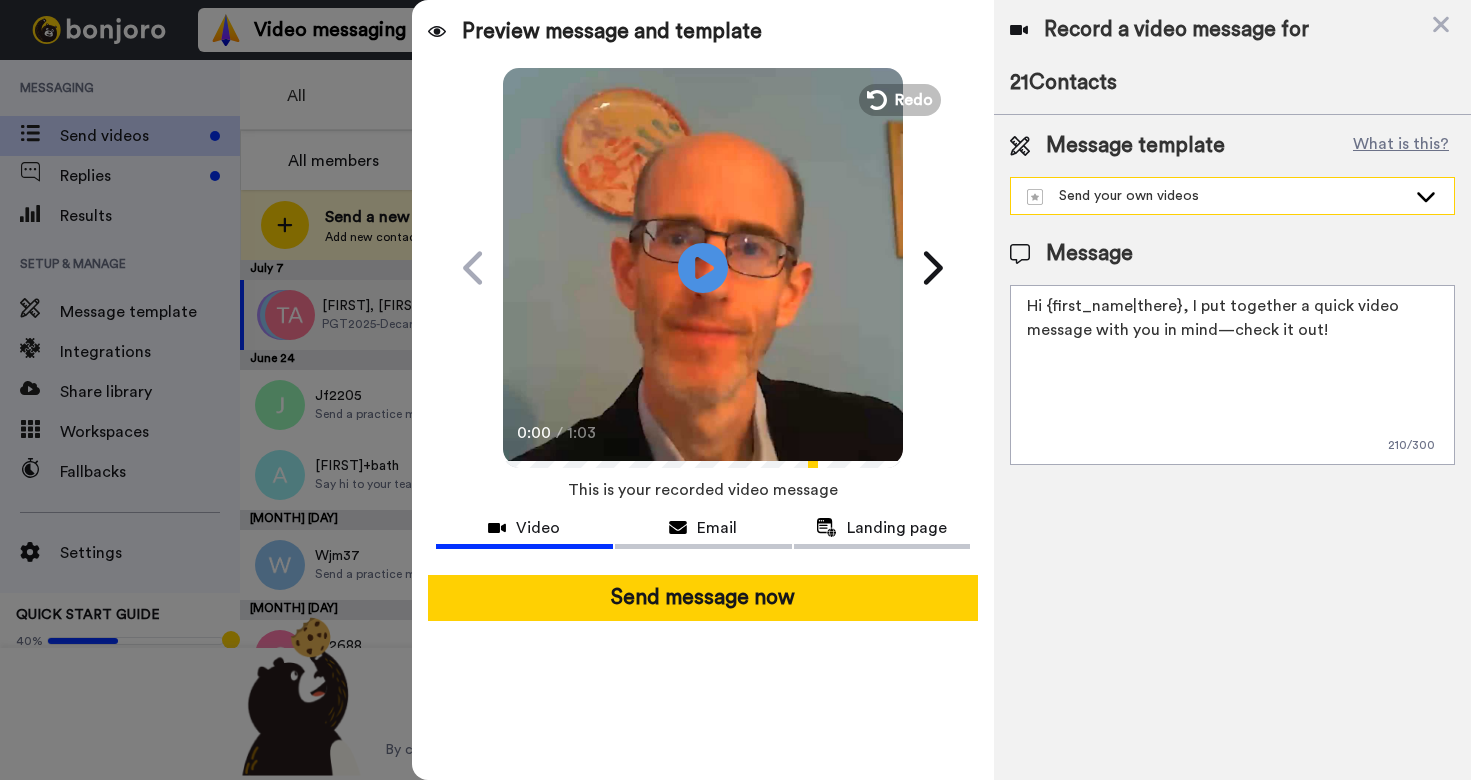 click on "Send your own videos" at bounding box center (1216, 196) 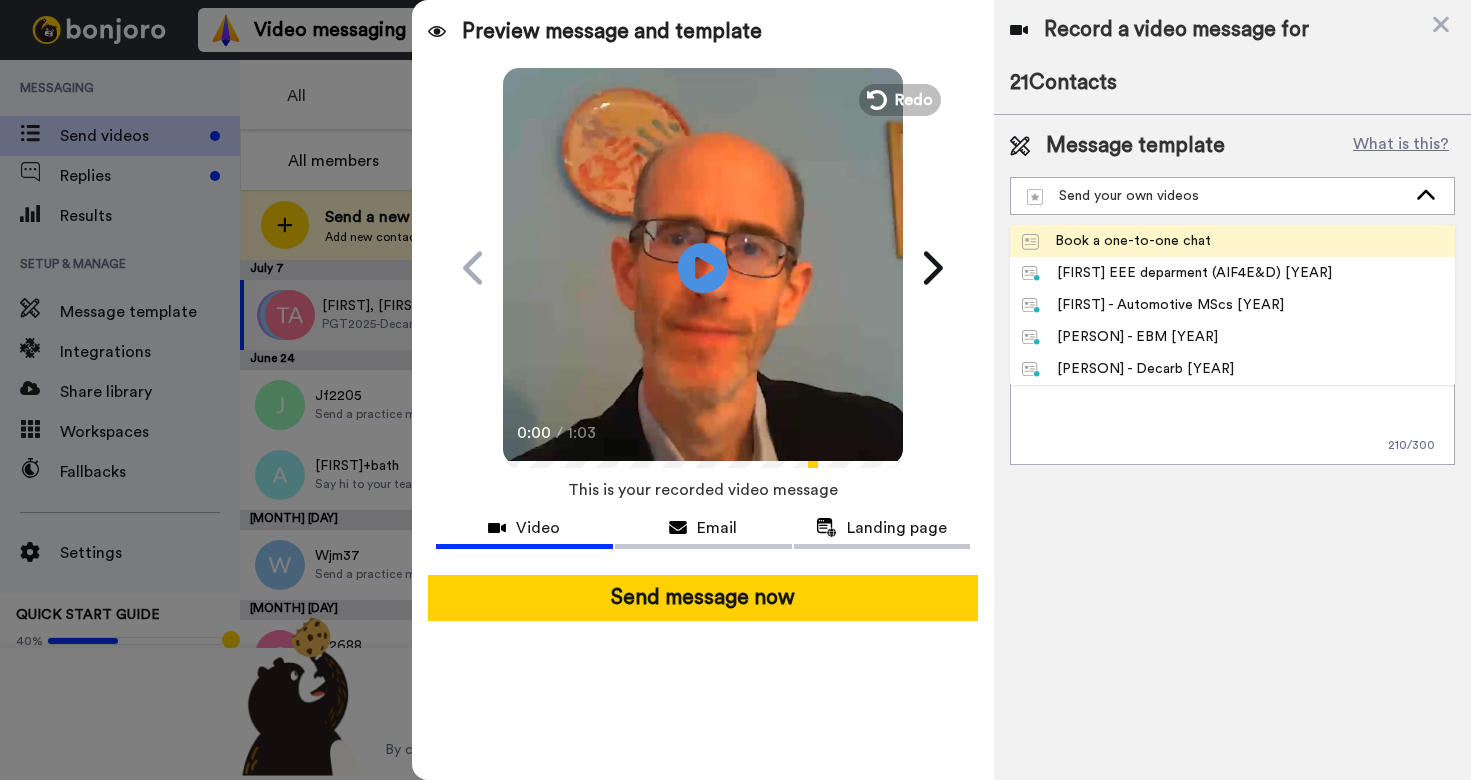 click on "Book a one-to-one chat" at bounding box center [1116, 241] 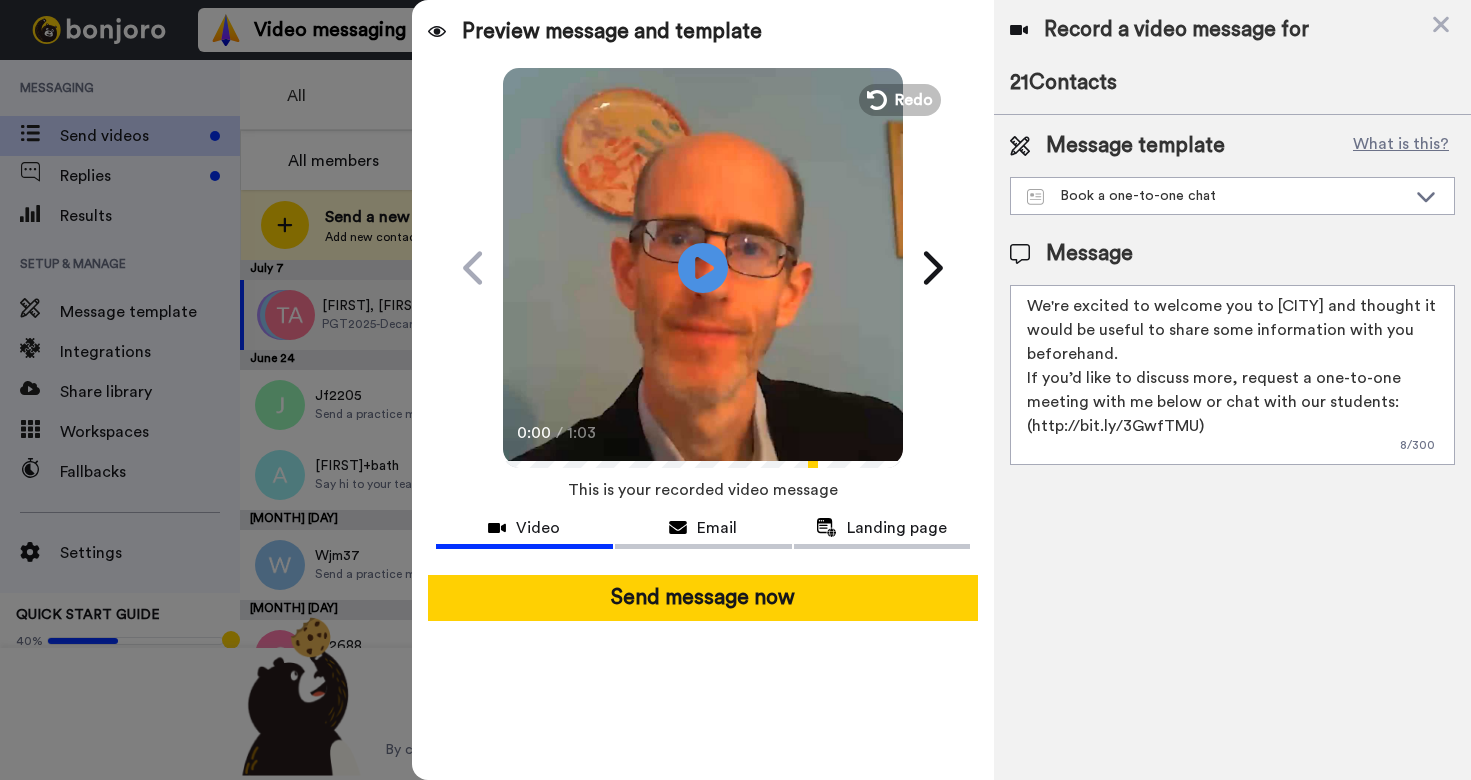 scroll, scrollTop: 30, scrollLeft: 0, axis: vertical 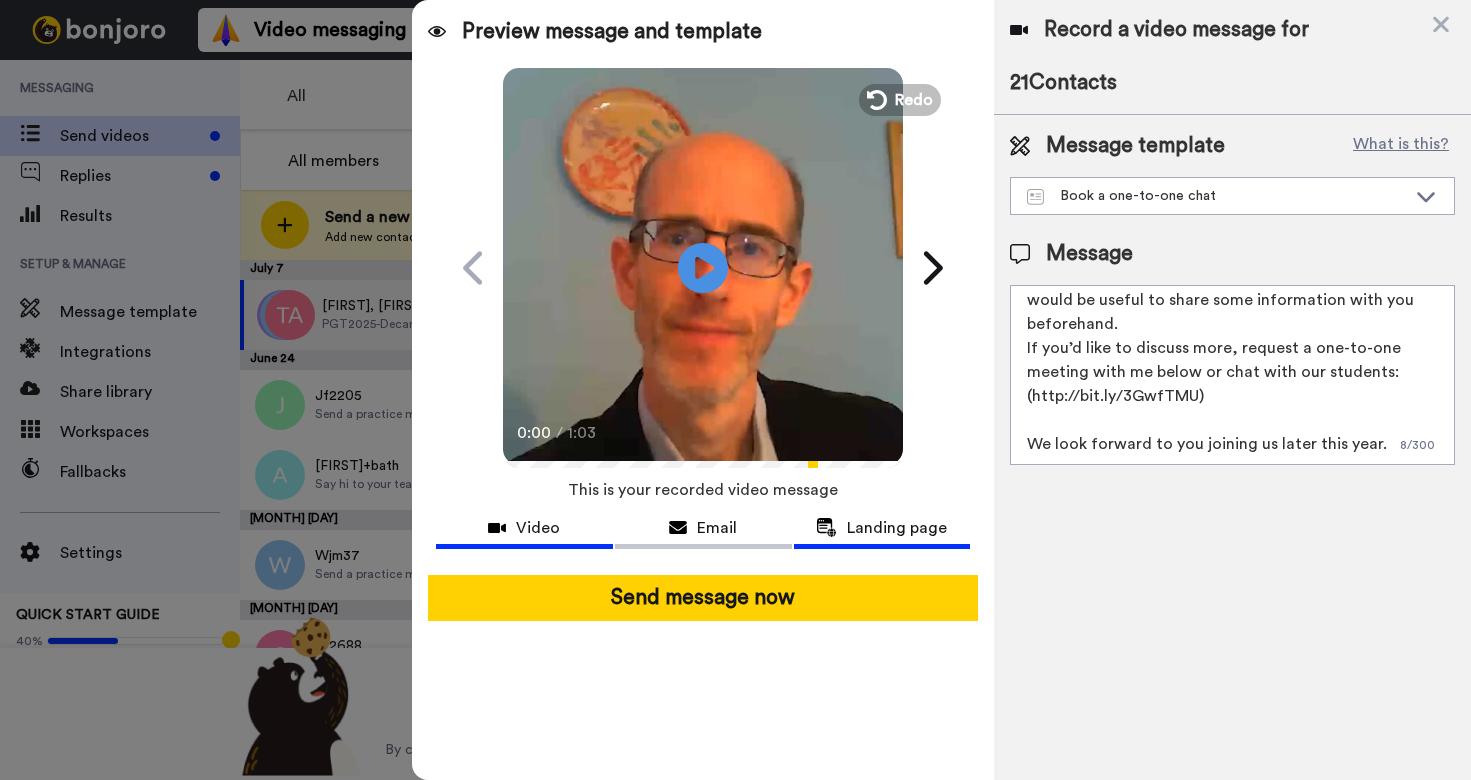click on "Landing page" at bounding box center (524, 530) 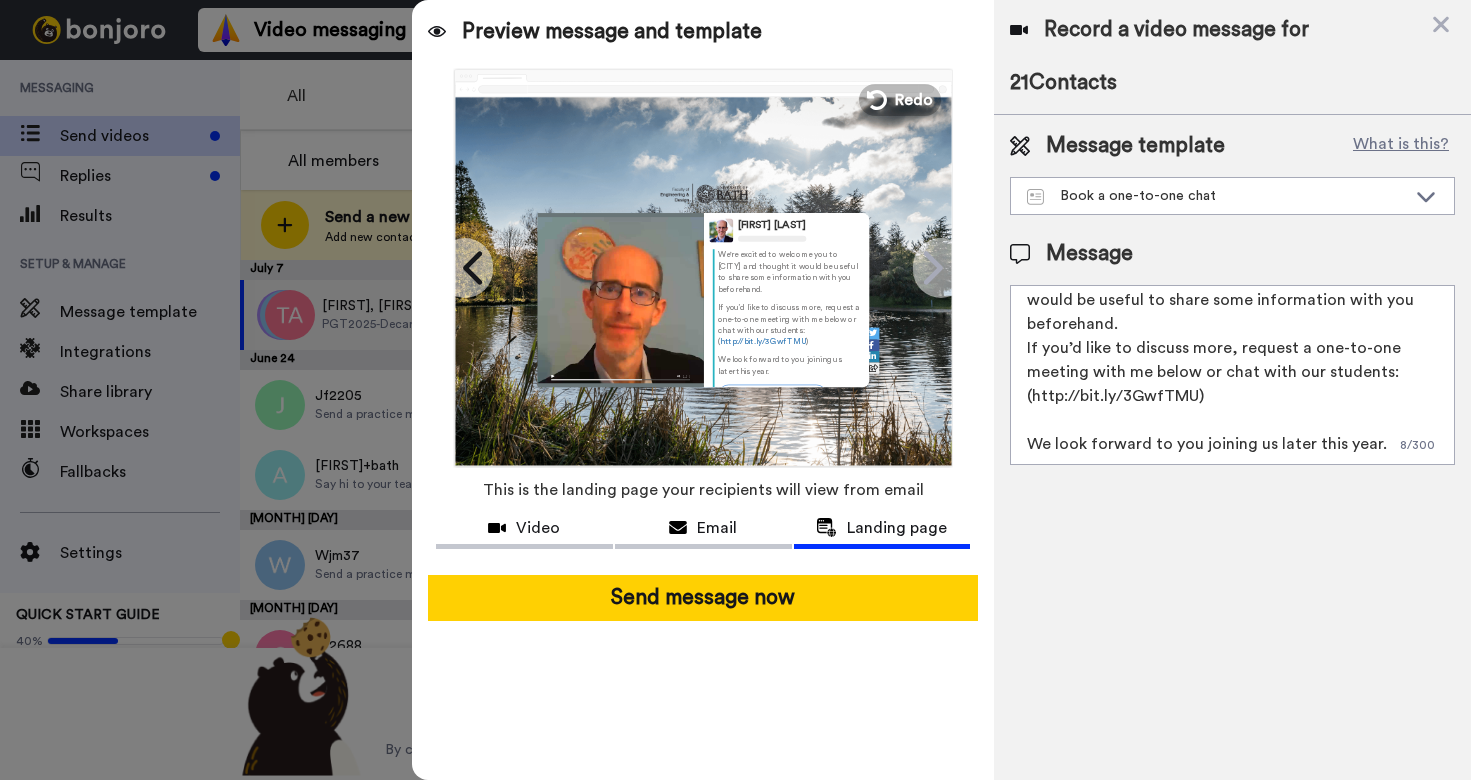 scroll, scrollTop: 35, scrollLeft: 0, axis: vertical 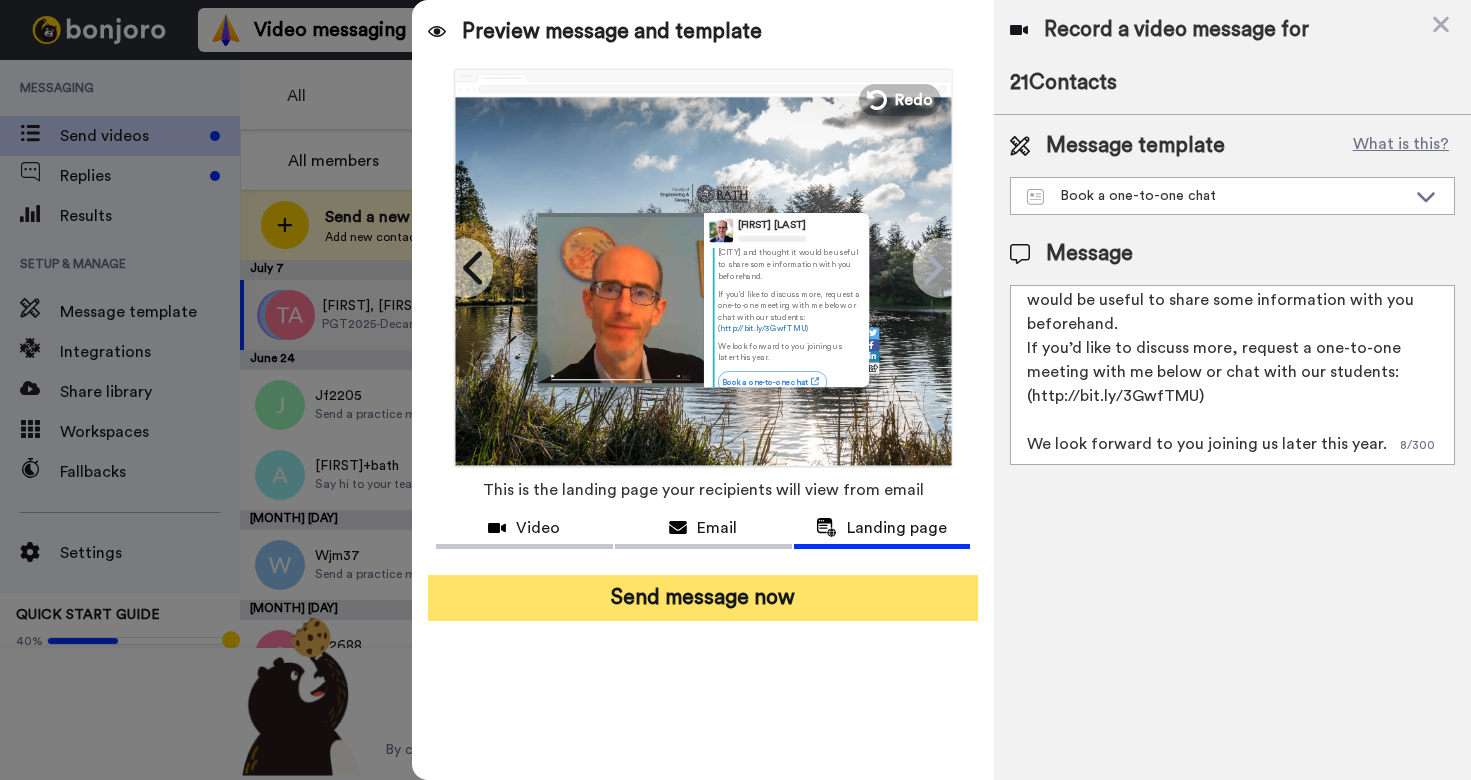 click on "Send message now" at bounding box center [703, 598] 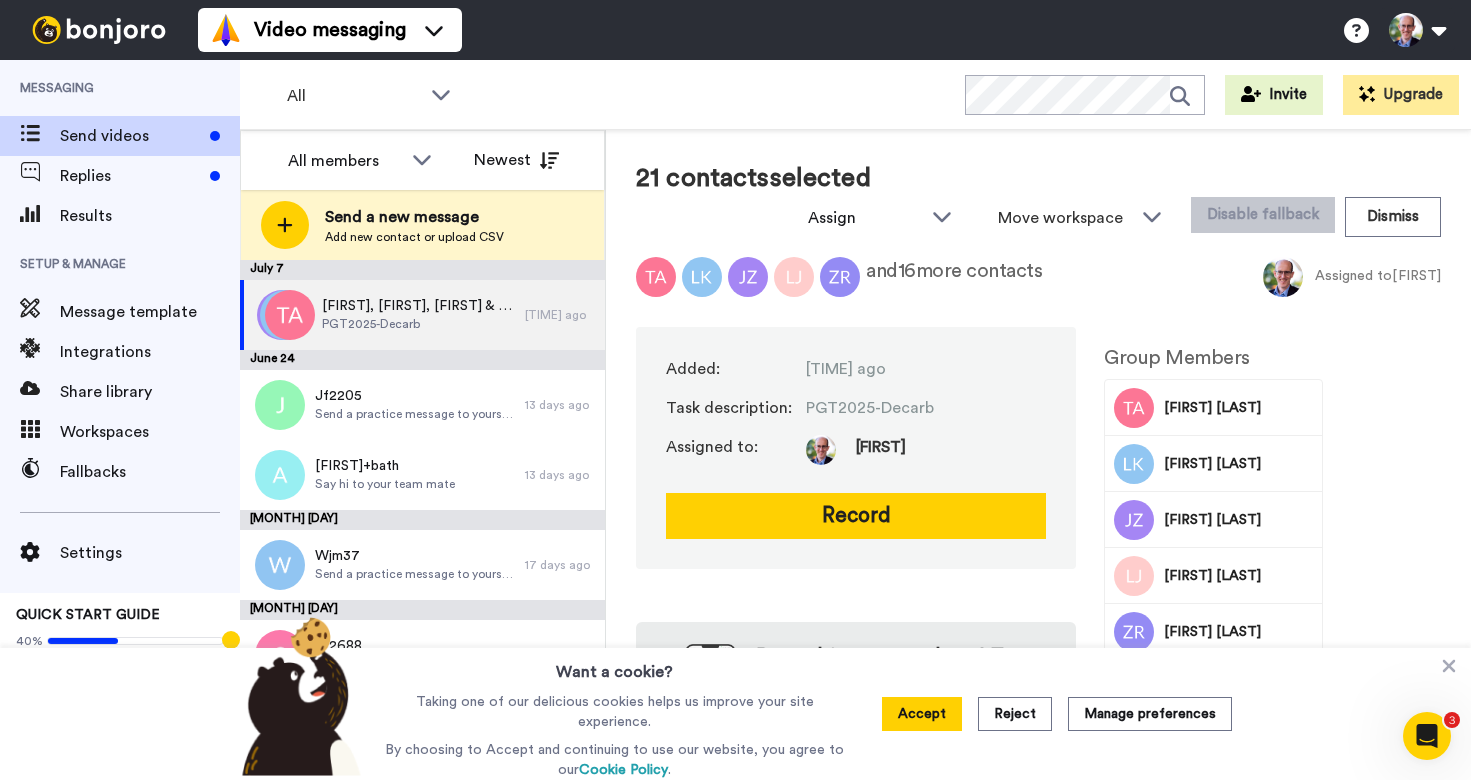 scroll, scrollTop: 0, scrollLeft: 0, axis: both 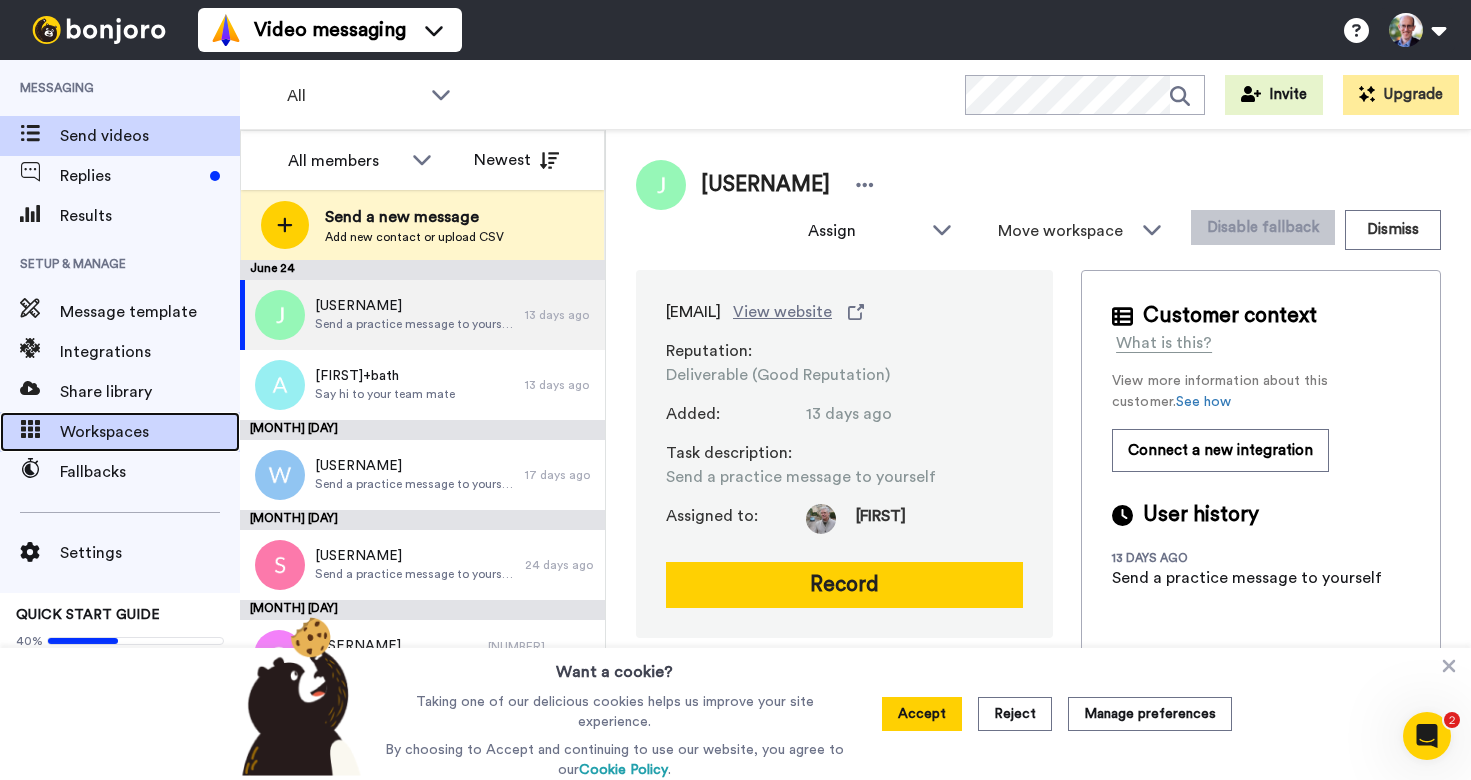 click on "Workspaces" at bounding box center [150, 432] 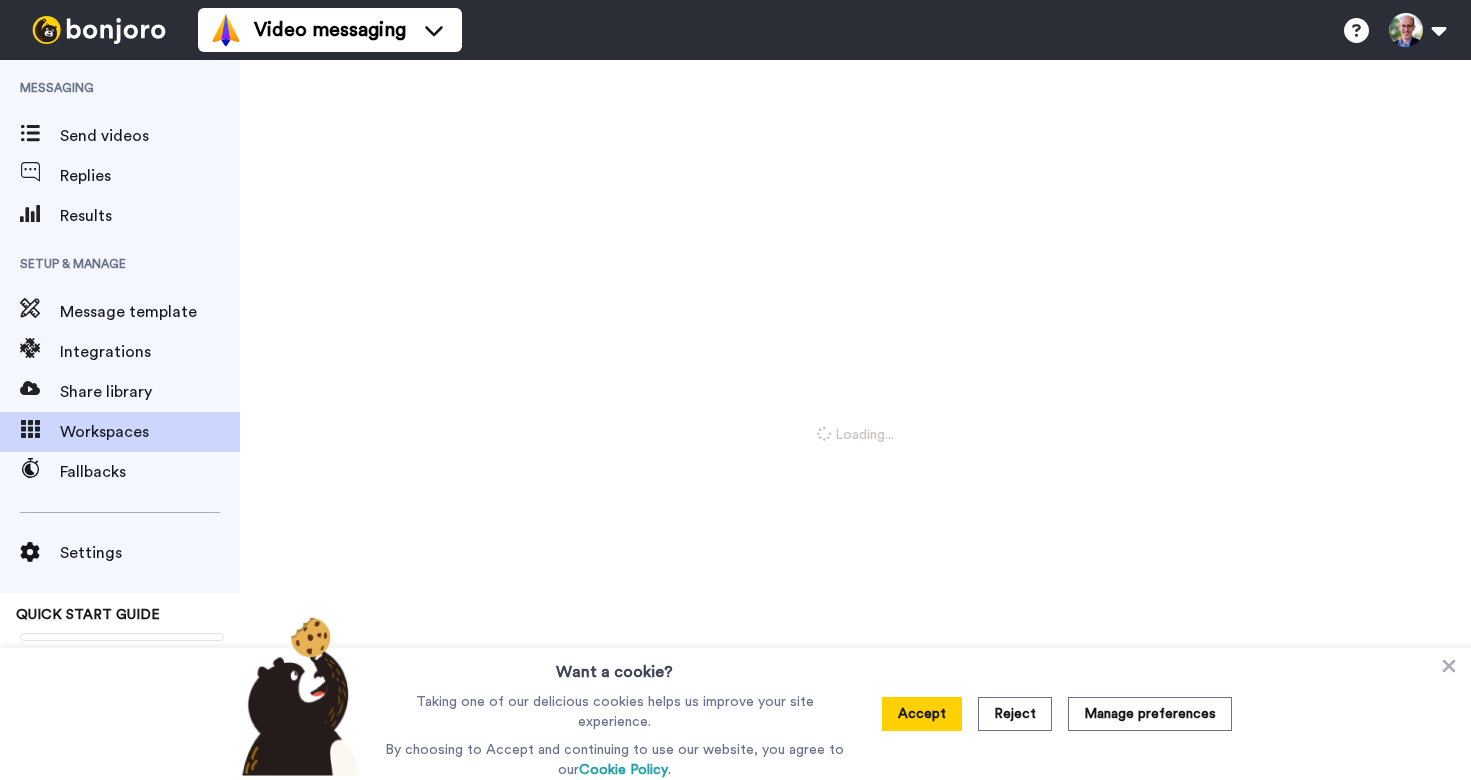 scroll, scrollTop: 0, scrollLeft: 0, axis: both 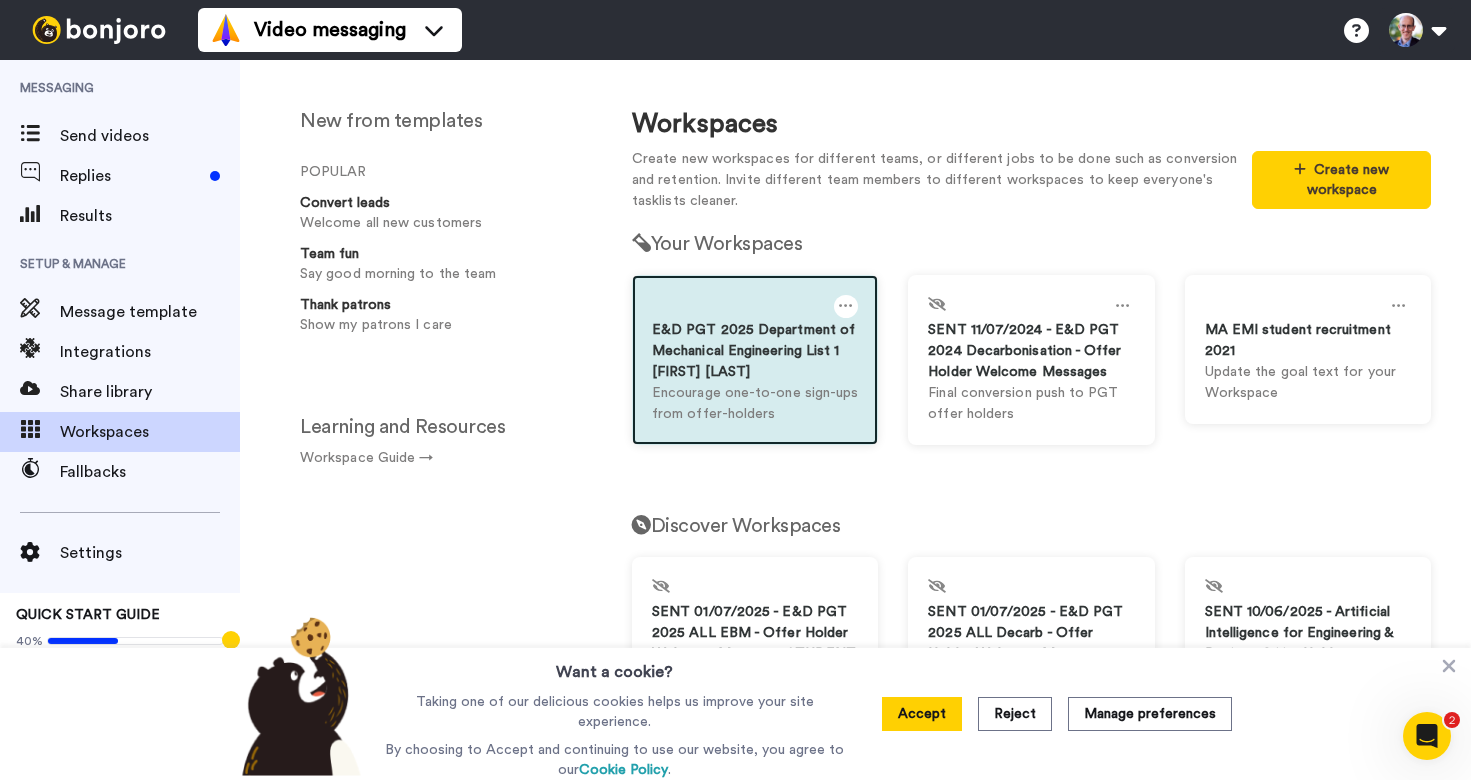click at bounding box center (755, 307) 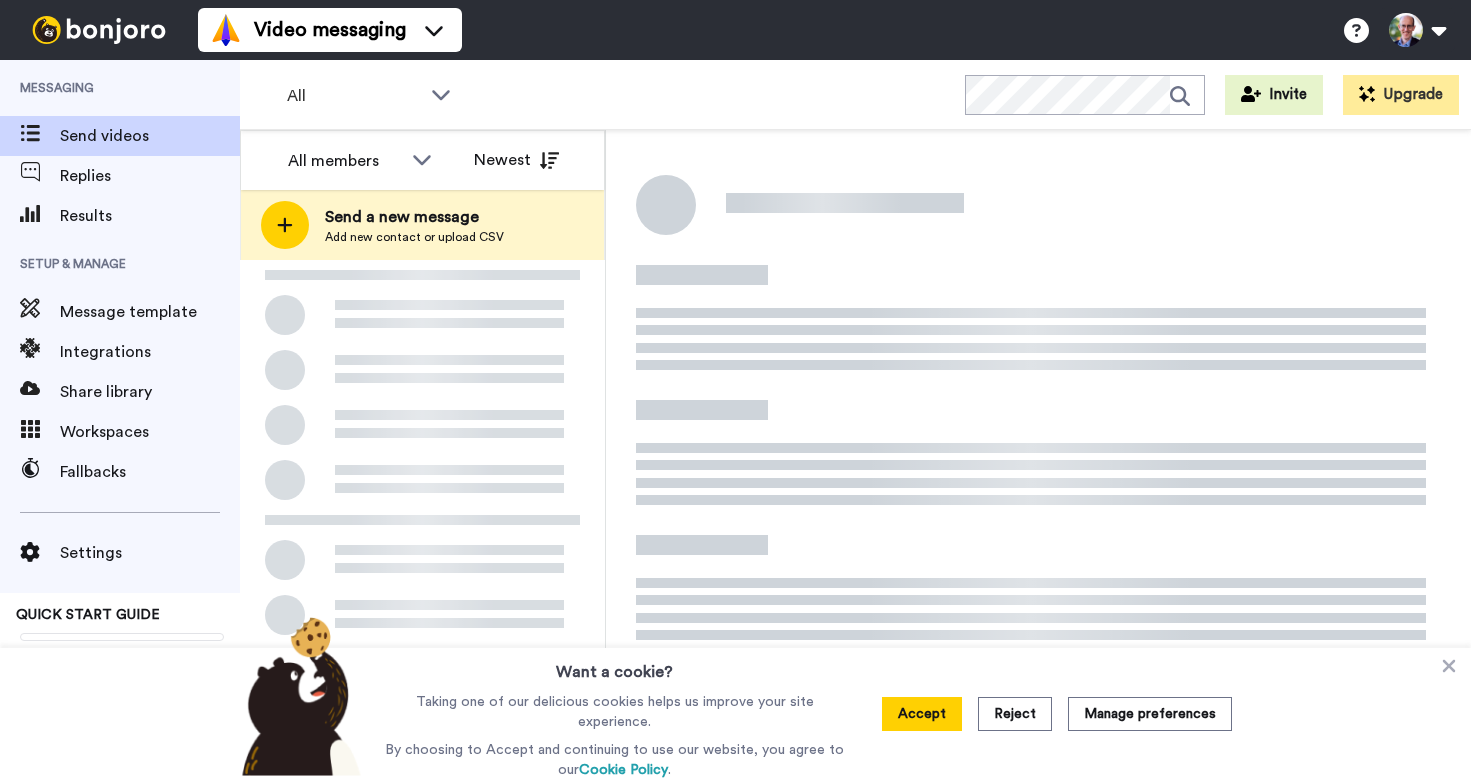 scroll, scrollTop: 0, scrollLeft: 0, axis: both 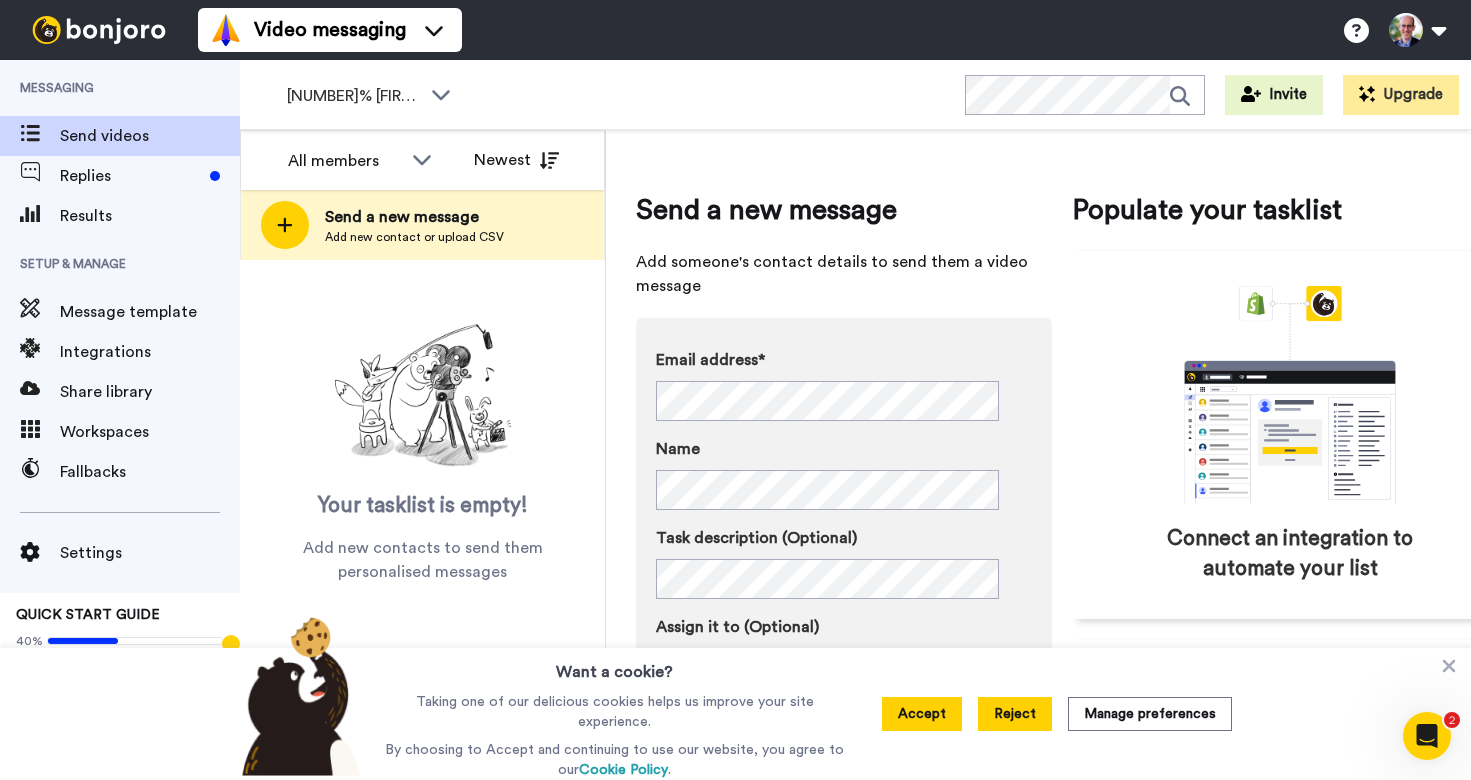 click on "Reject" at bounding box center [1015, 714] 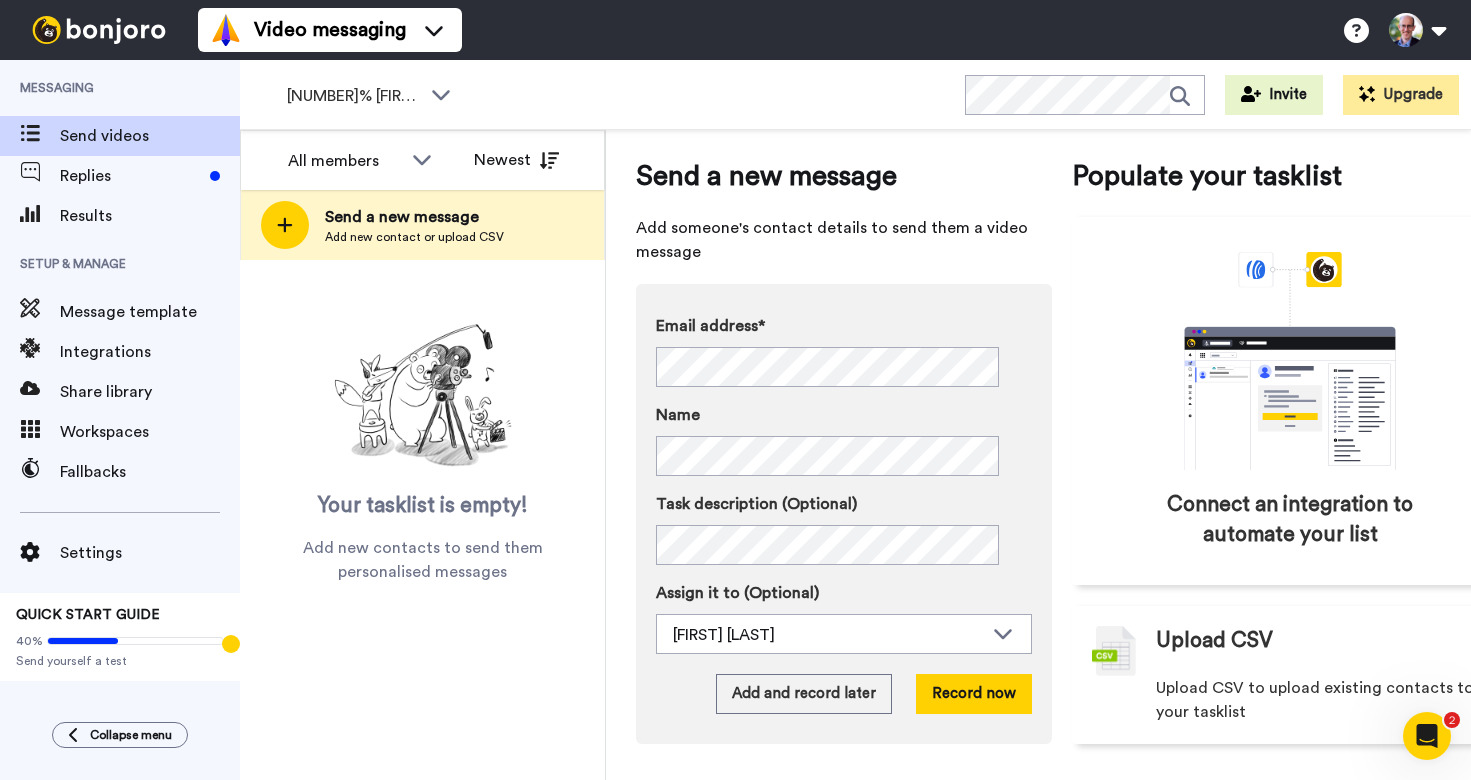 scroll, scrollTop: 32, scrollLeft: 0, axis: vertical 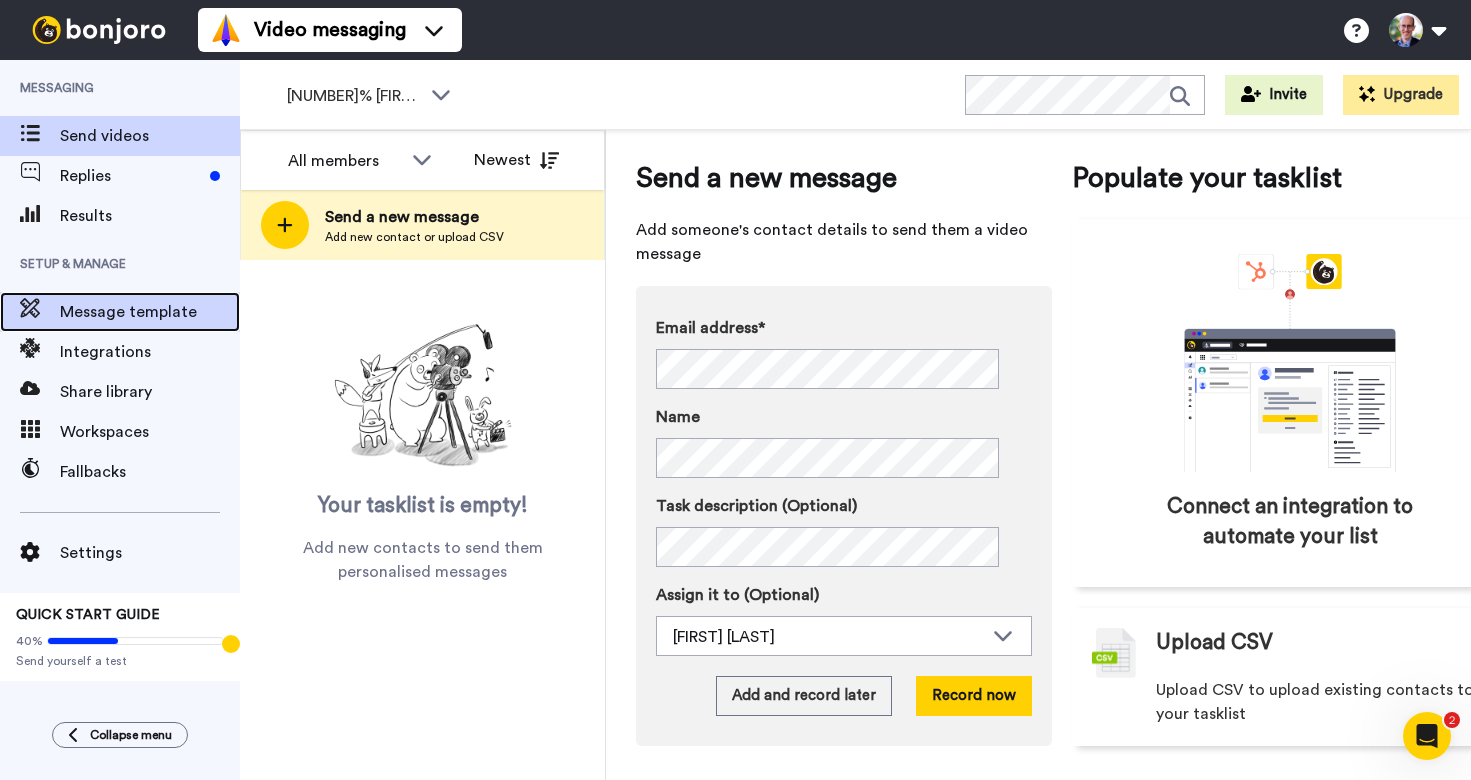 click on "Message template" at bounding box center [150, 312] 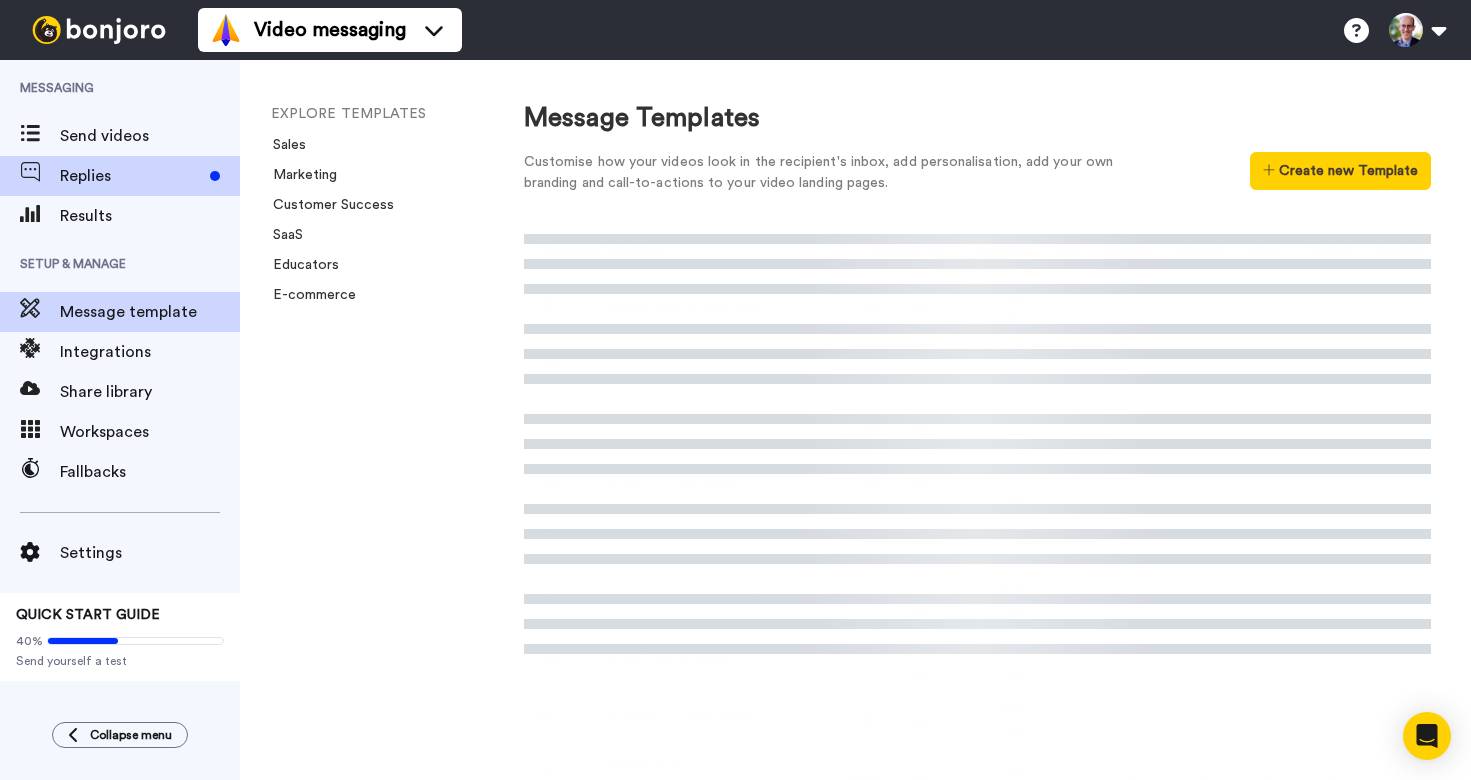 scroll, scrollTop: 0, scrollLeft: 0, axis: both 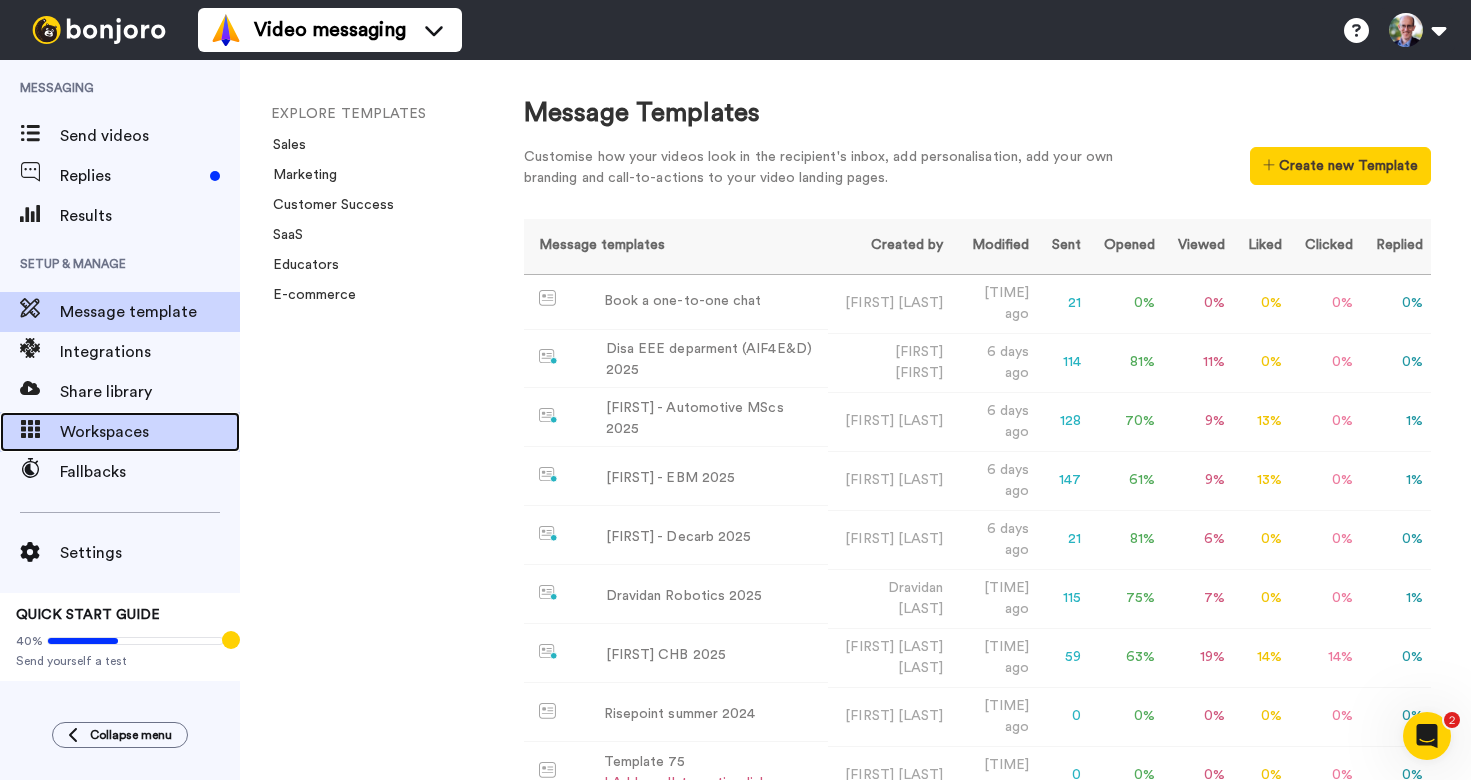 click on "Workspaces" at bounding box center (150, 432) 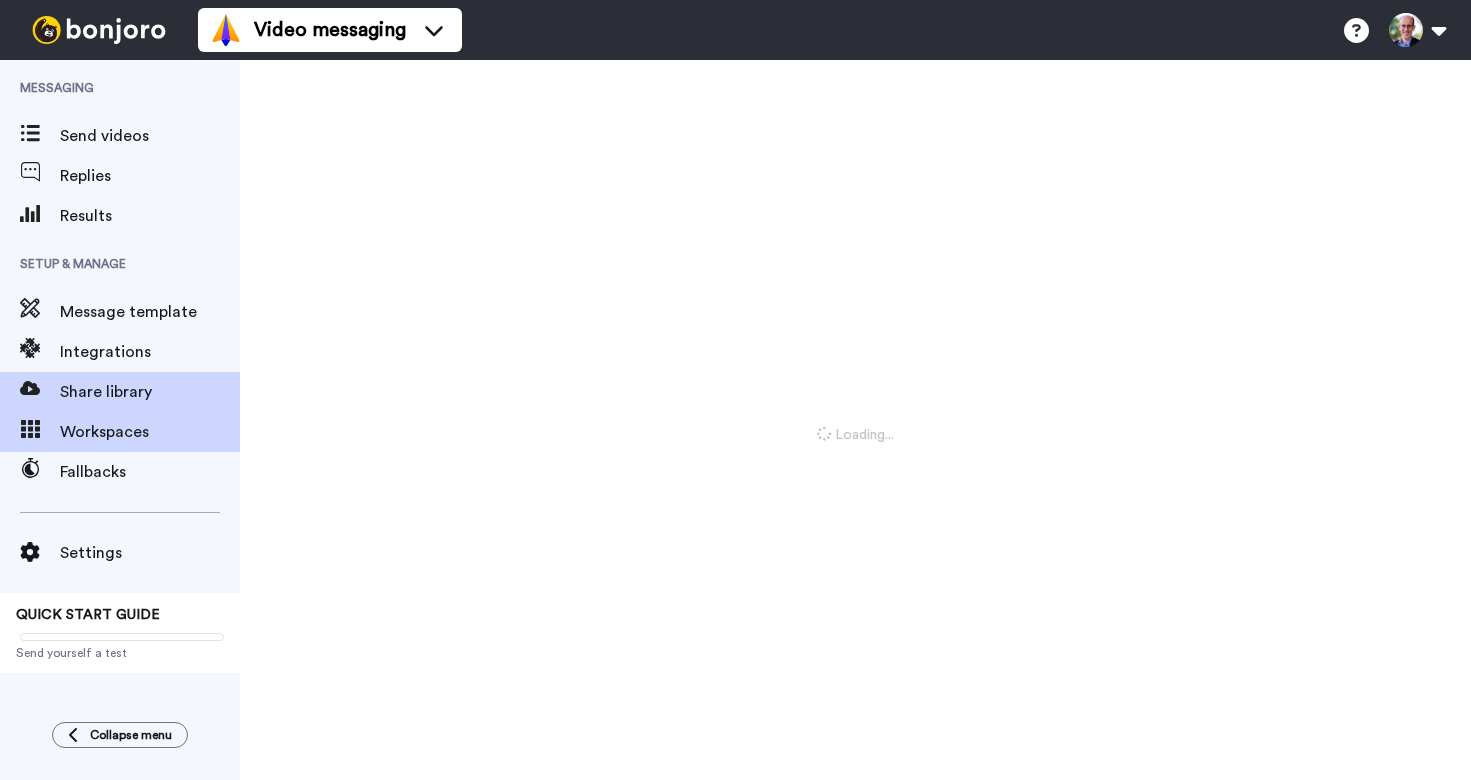 scroll, scrollTop: 0, scrollLeft: 0, axis: both 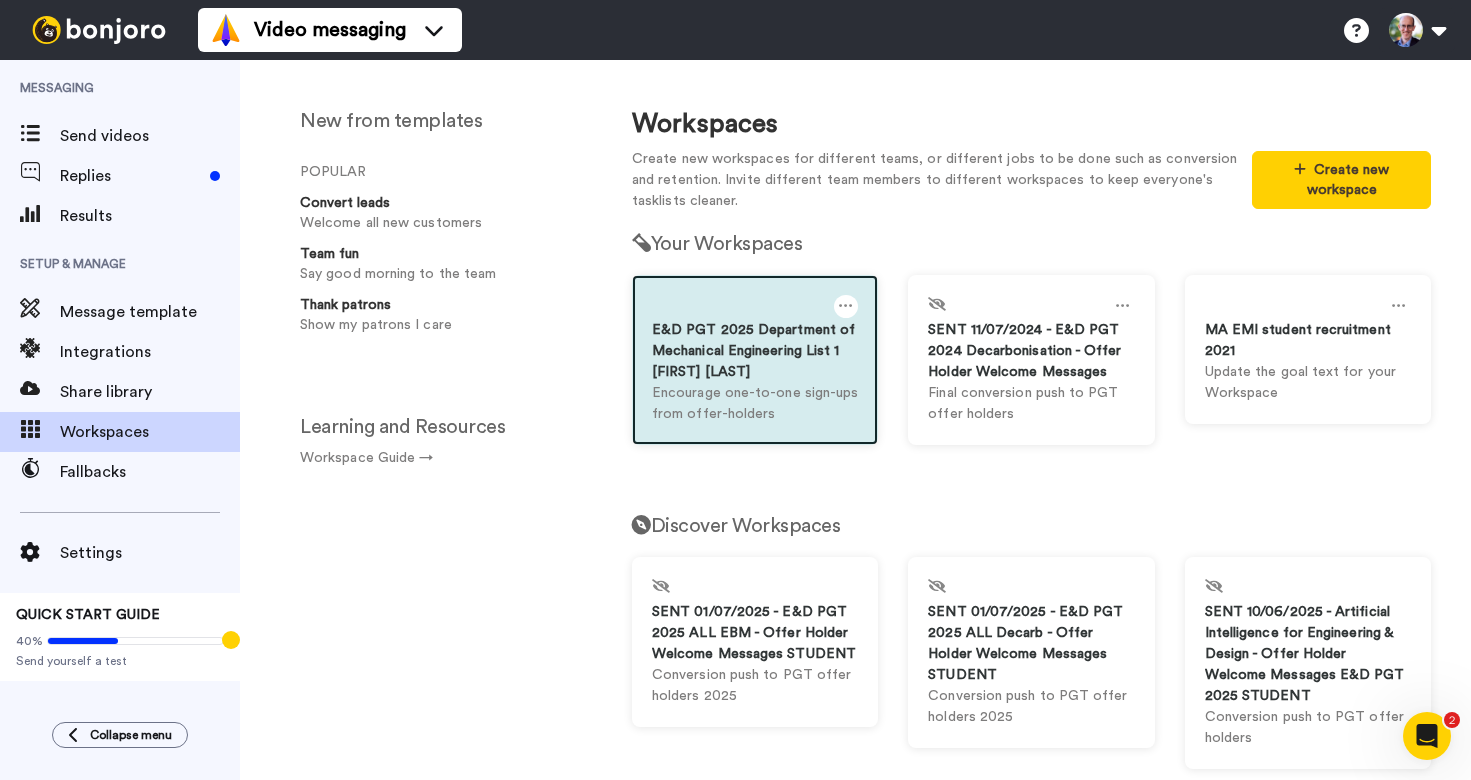 click at bounding box center [846, 306] 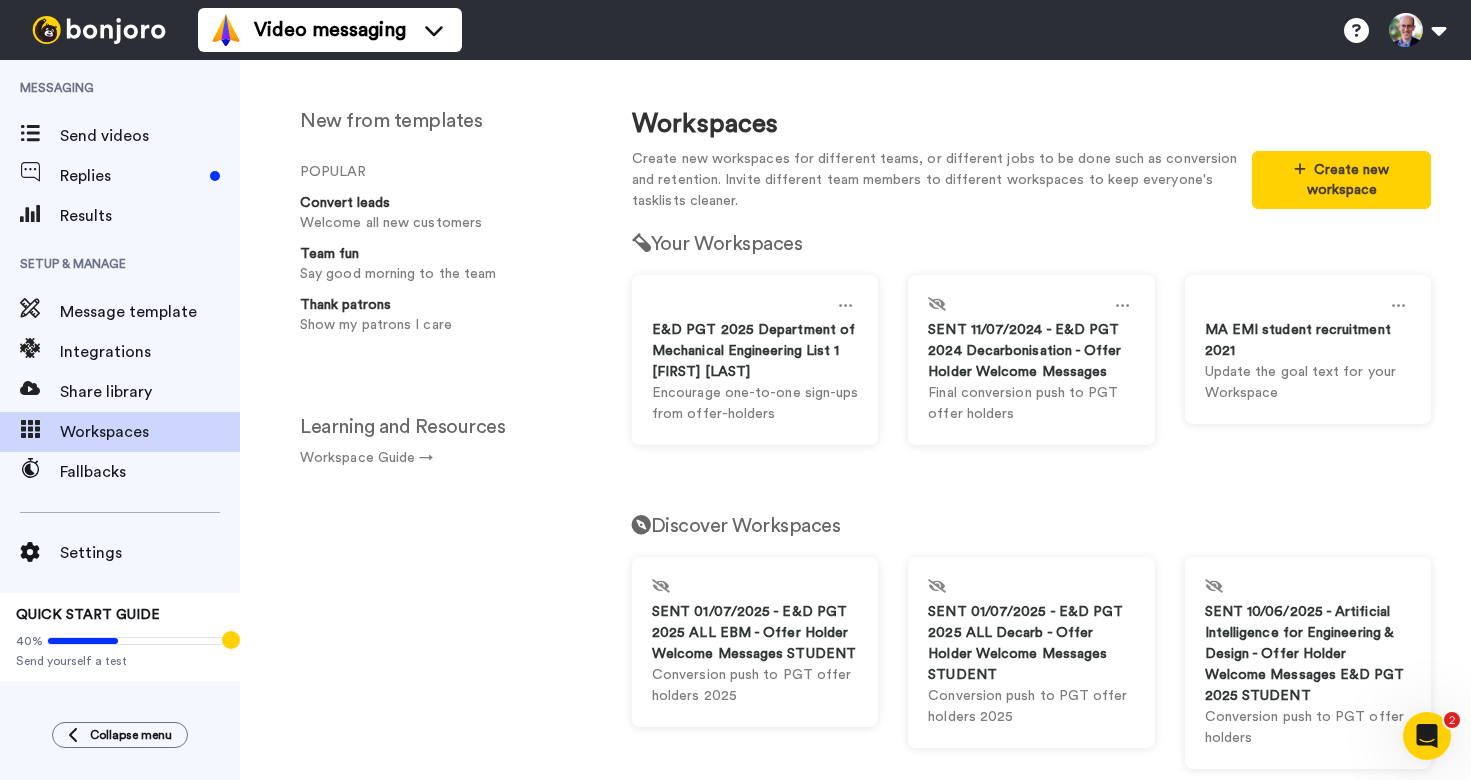 click on "Your Workspaces E&D PGT 2025 Department of Mechanical Engineering List 1 [FIRST] [LAST] Encourage one-to-one sign-ups from offer-holders SENT [DATE] - E&D PGT 2024 Decarbonisation - Offer Holder Welcome Messages Final conversion push to PGT offer holders MA EMI student recruitment 2021 Update the goal text for your Workspace" at bounding box center (1031, 119) 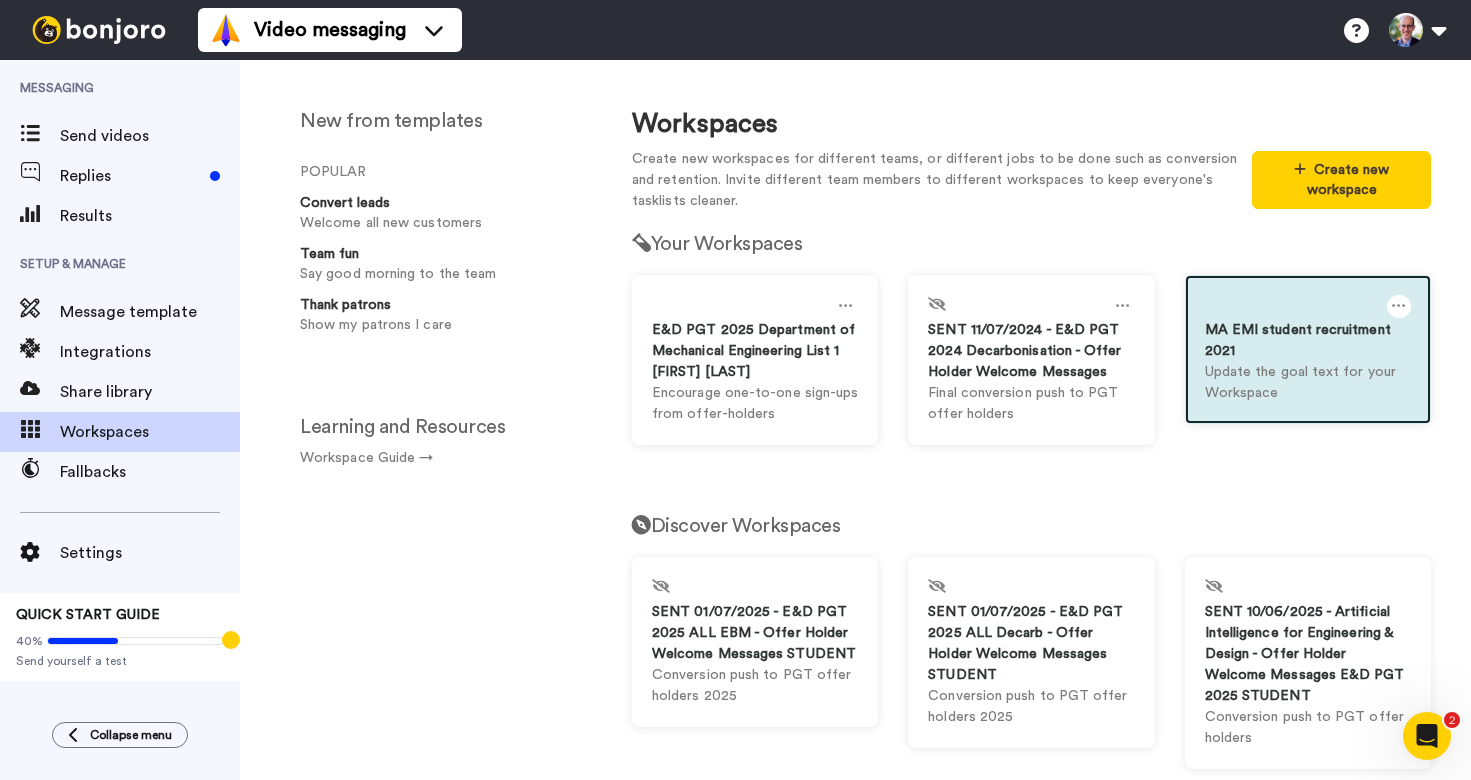 click on "MA EMI student recruitment 2021" at bounding box center [1308, 341] 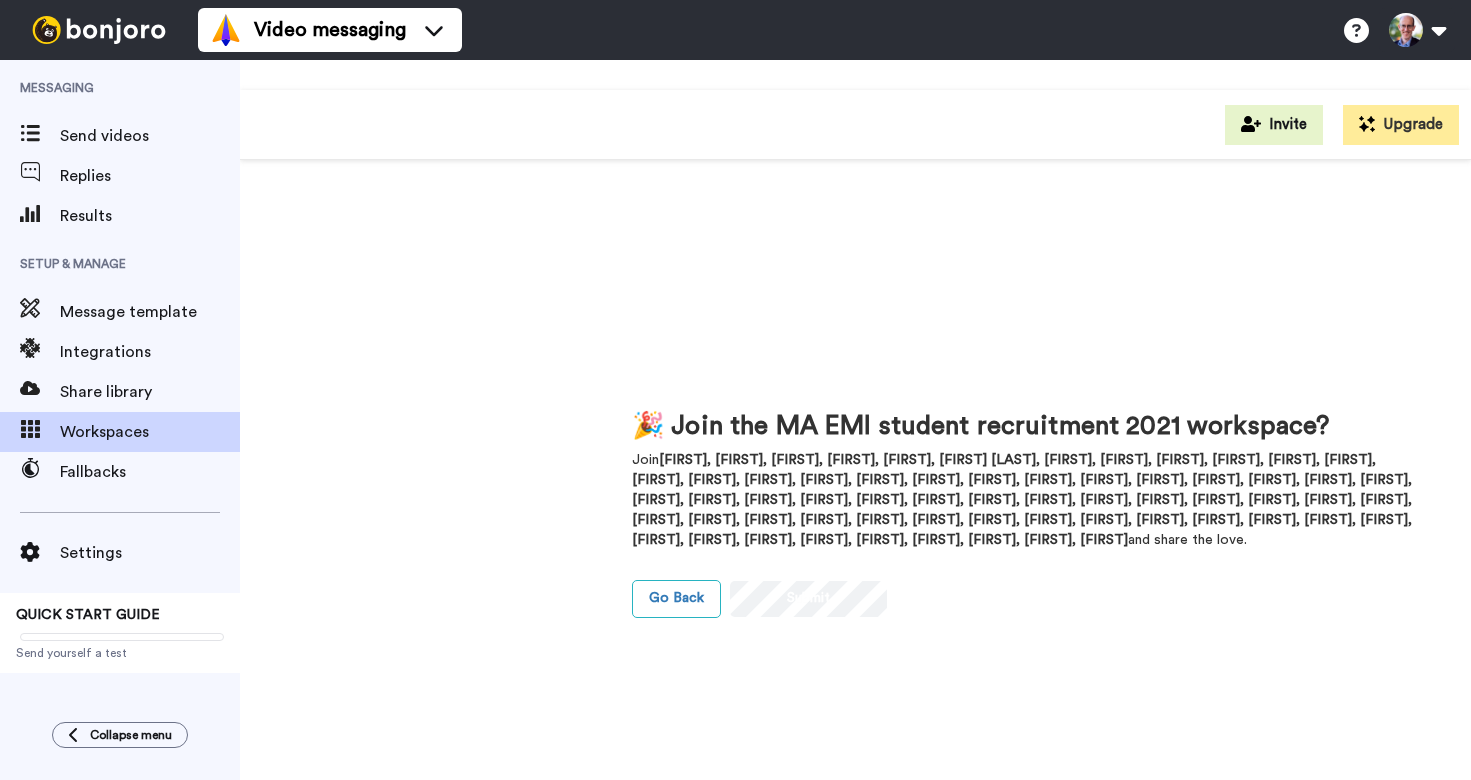 scroll, scrollTop: 0, scrollLeft: 0, axis: both 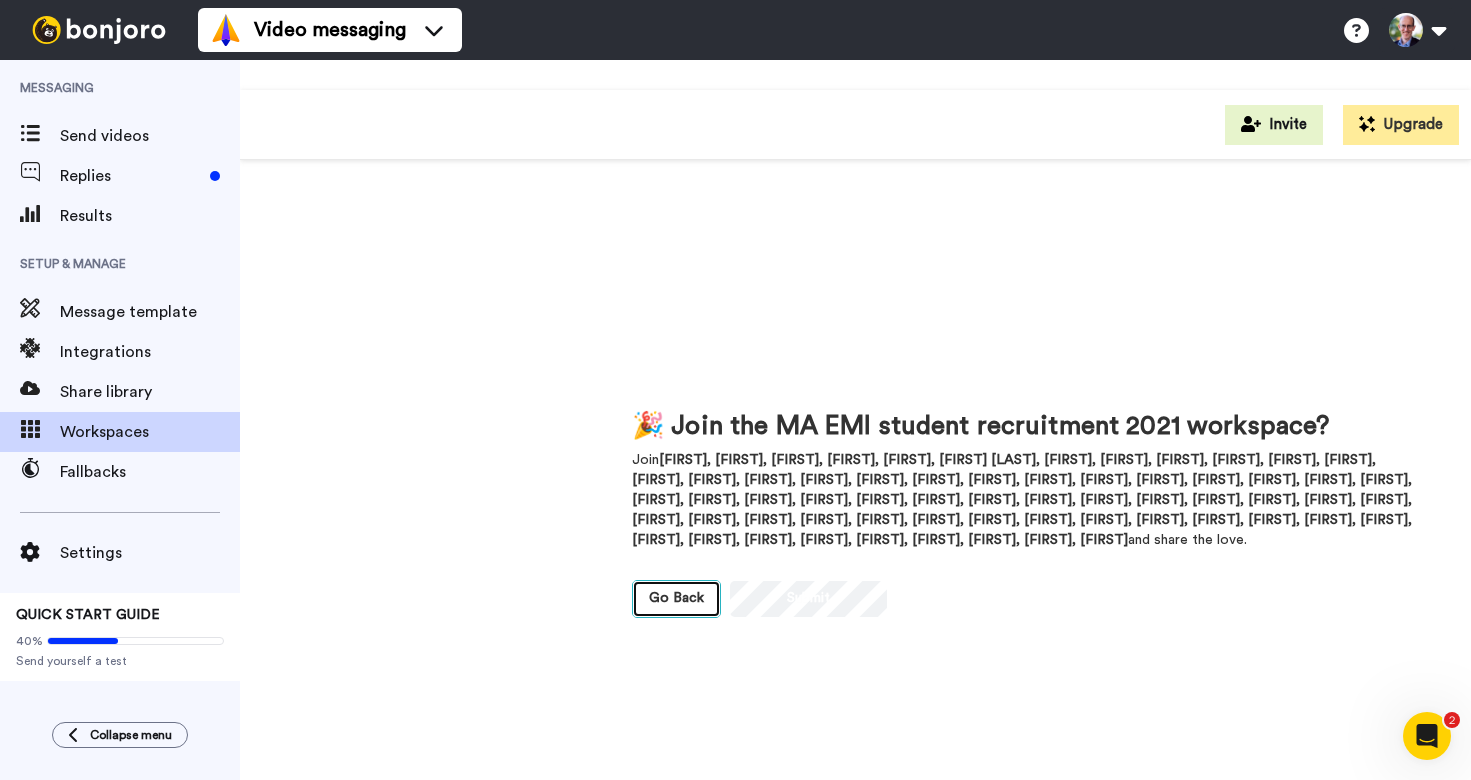 click on "Go Back" at bounding box center [676, 599] 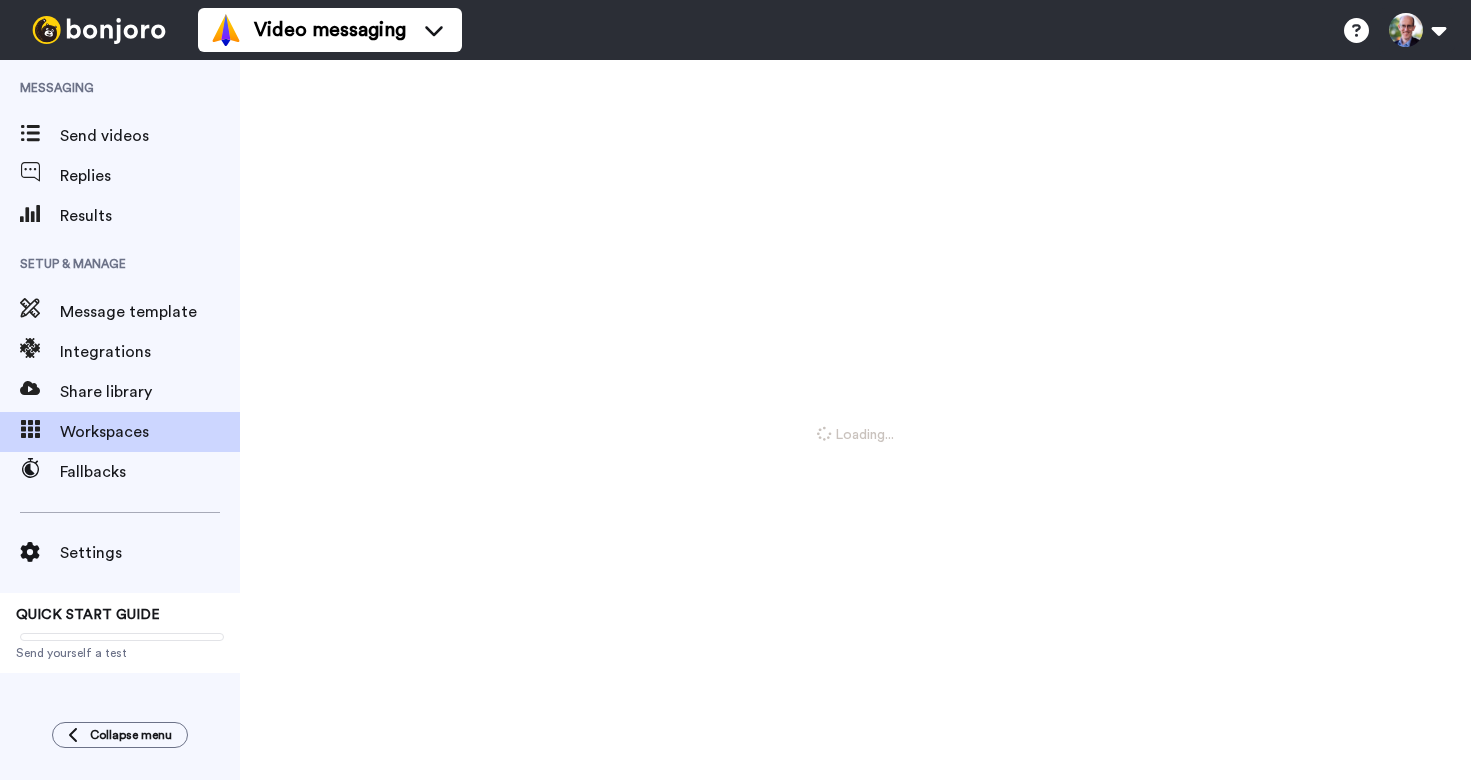 scroll, scrollTop: 0, scrollLeft: 0, axis: both 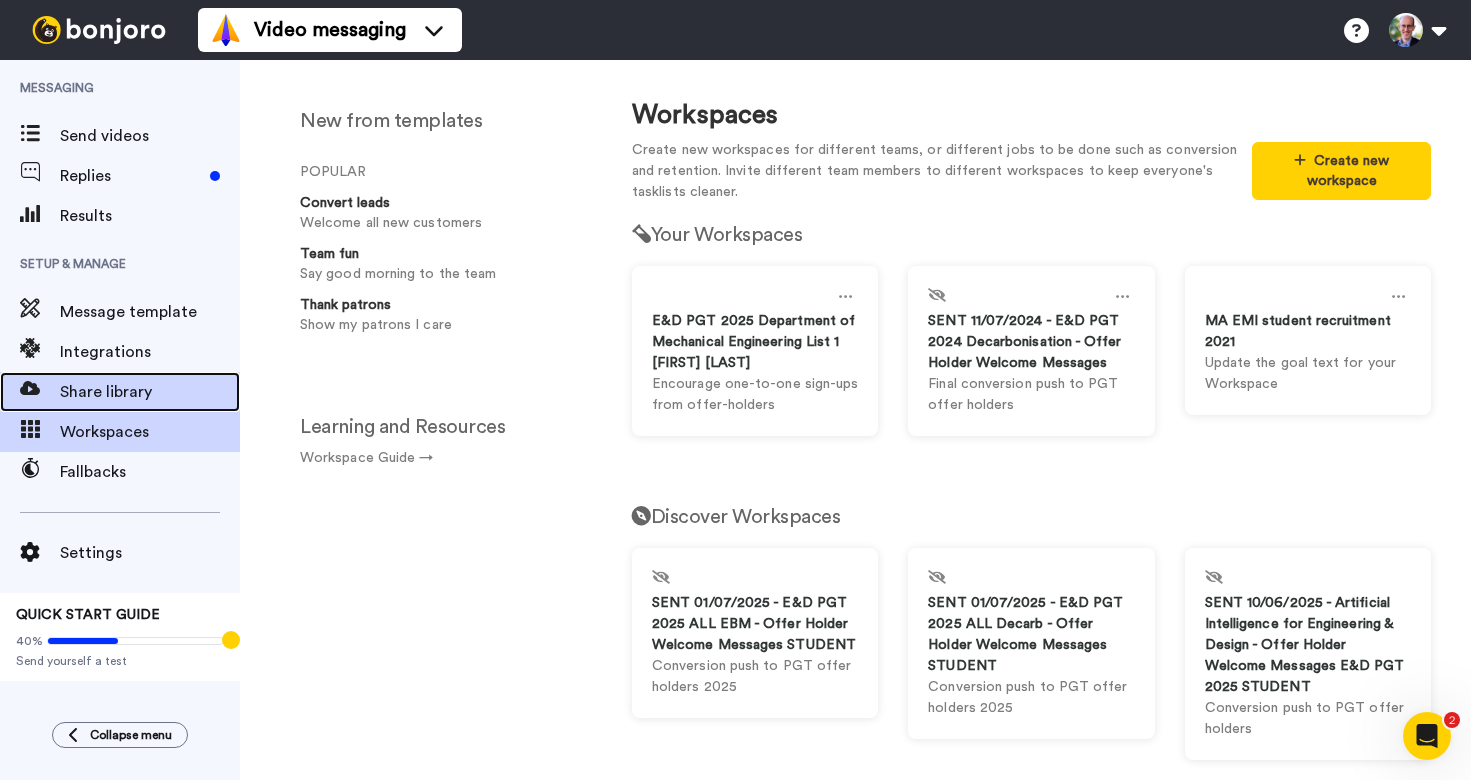 click on "Share library" at bounding box center (150, 392) 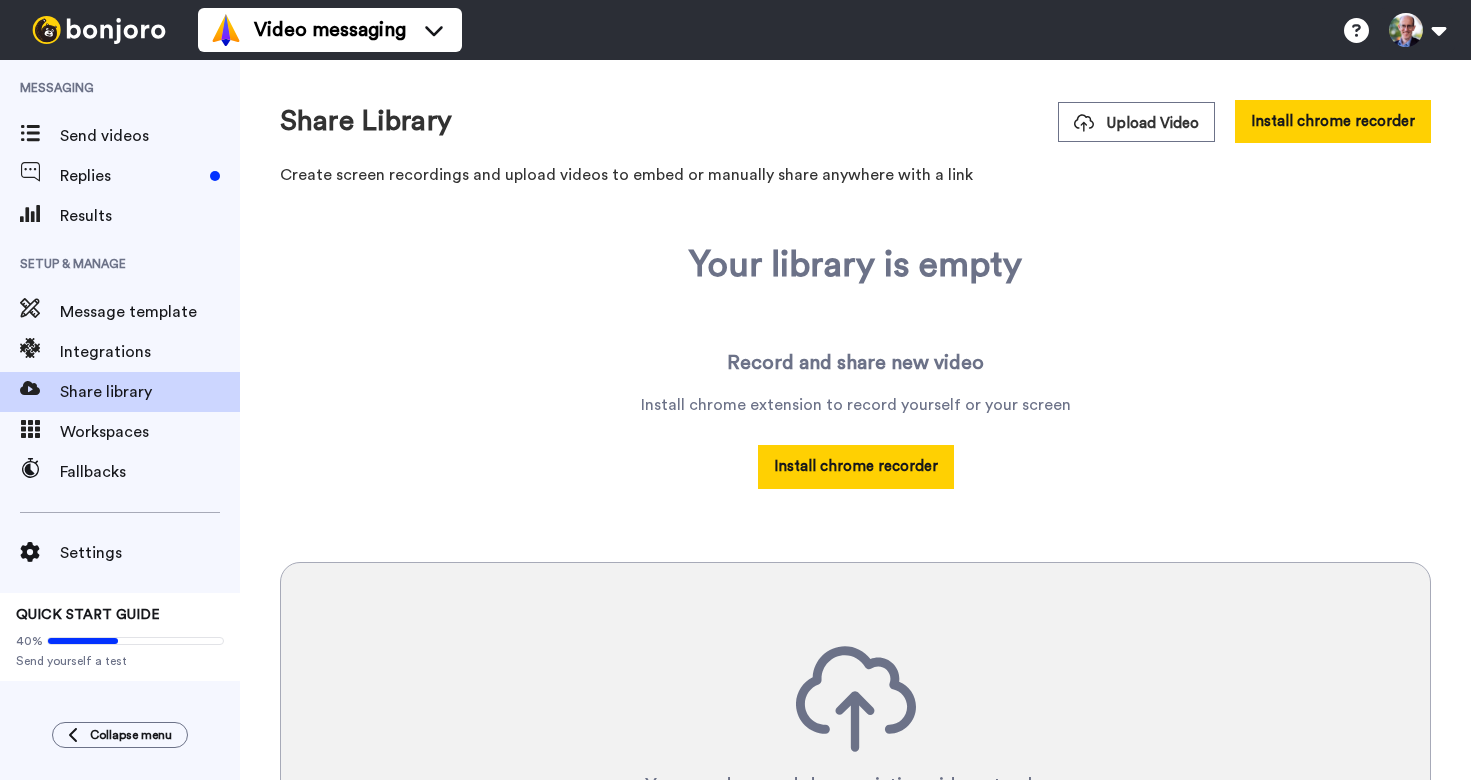 scroll, scrollTop: 0, scrollLeft: 0, axis: both 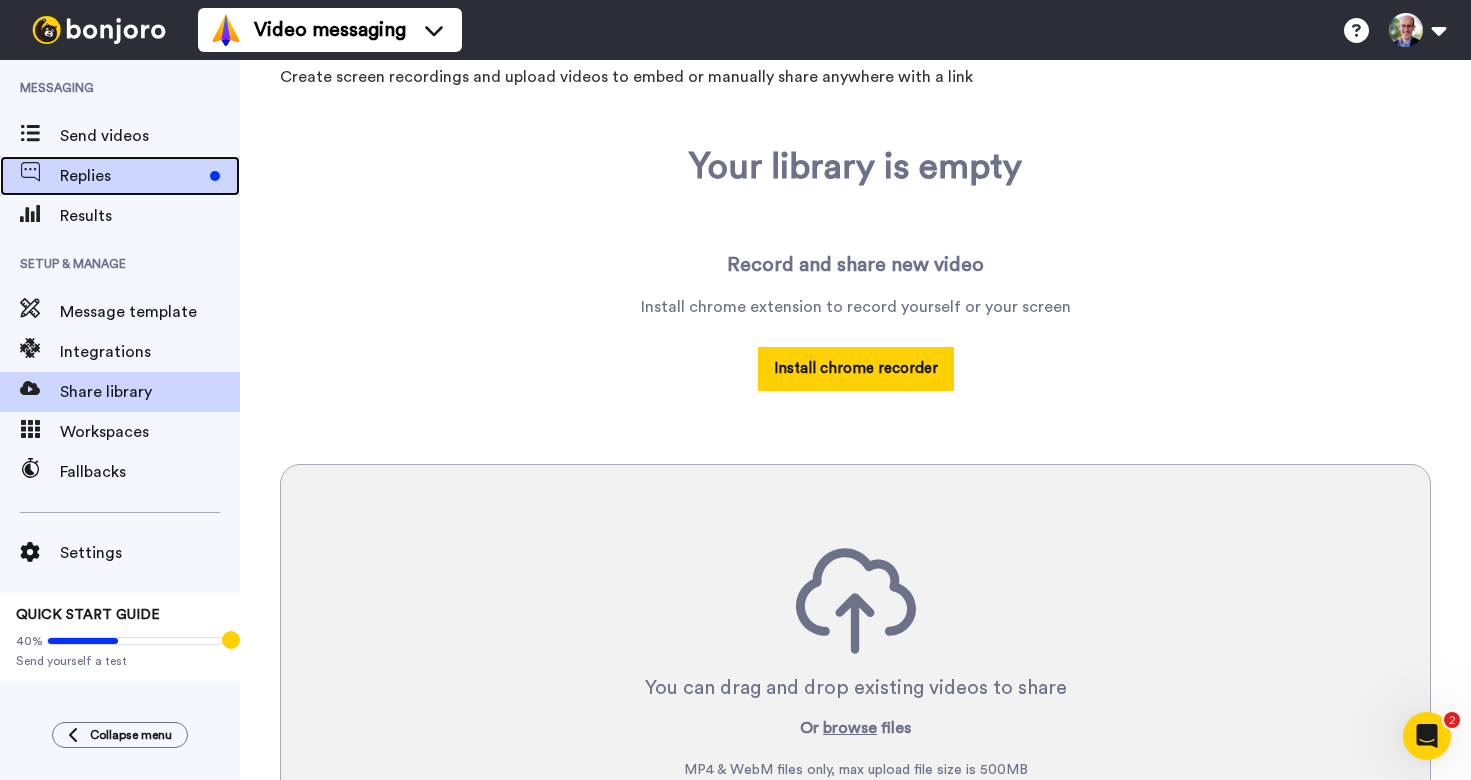 click on "Replies" at bounding box center [120, 176] 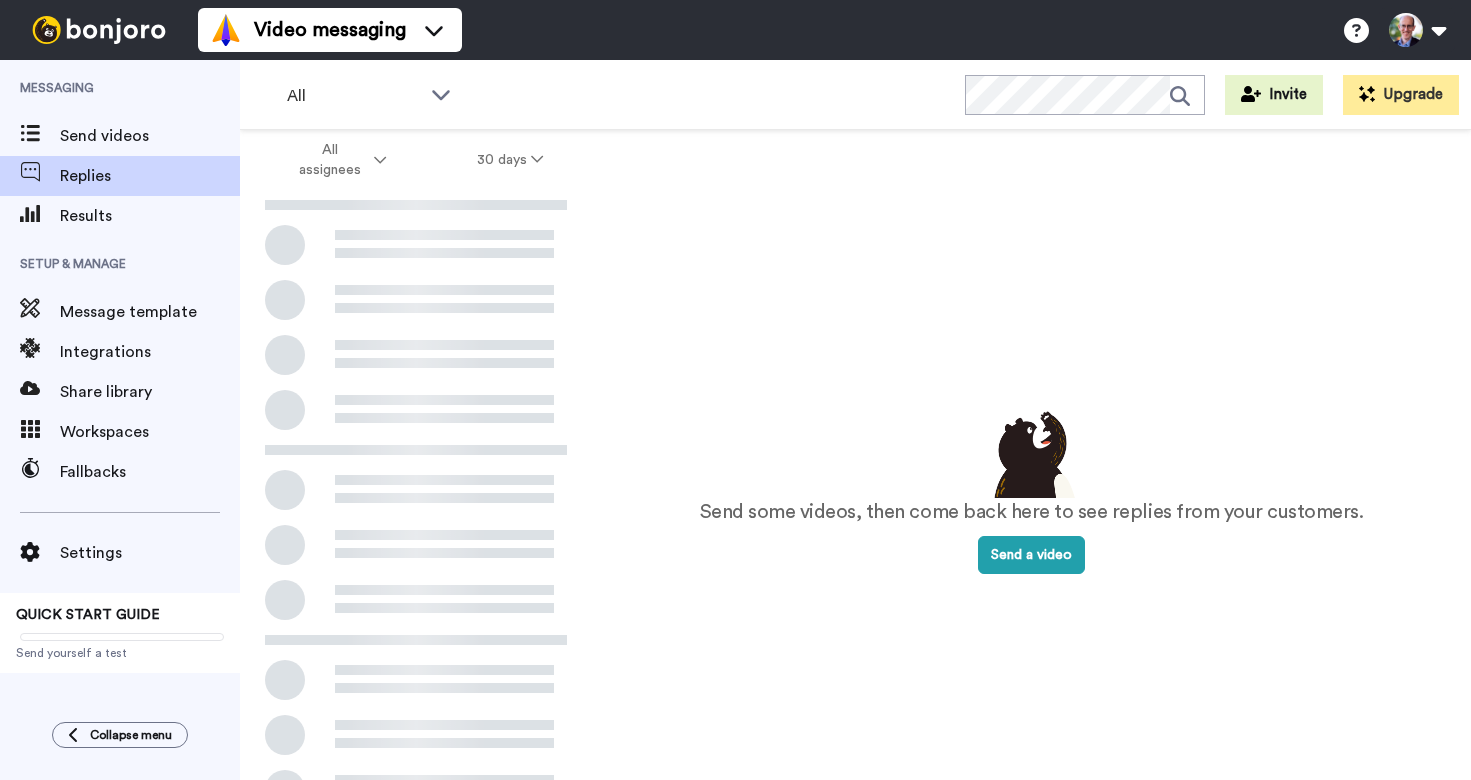 scroll, scrollTop: 0, scrollLeft: 0, axis: both 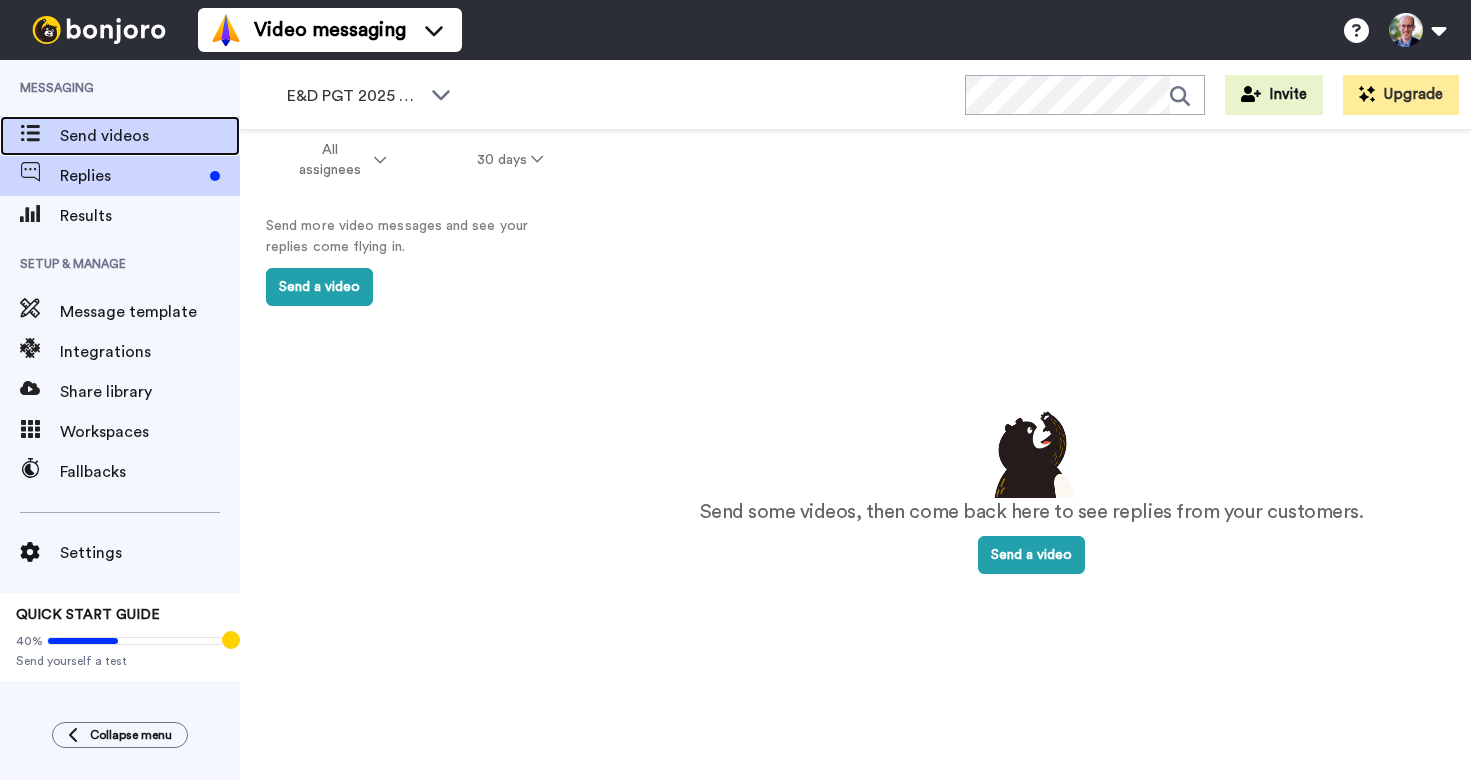 click on "Send videos" at bounding box center (150, 136) 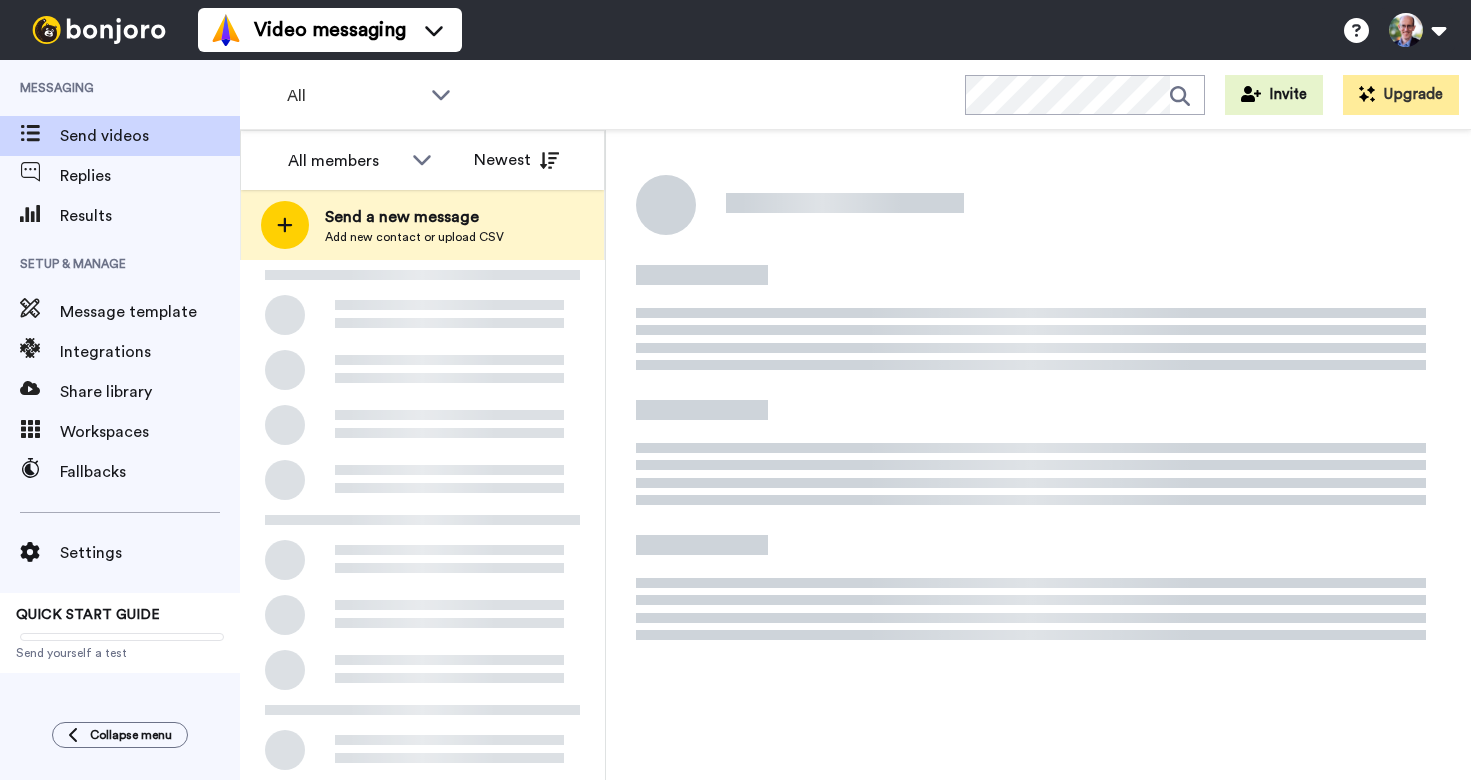 scroll, scrollTop: 0, scrollLeft: 0, axis: both 